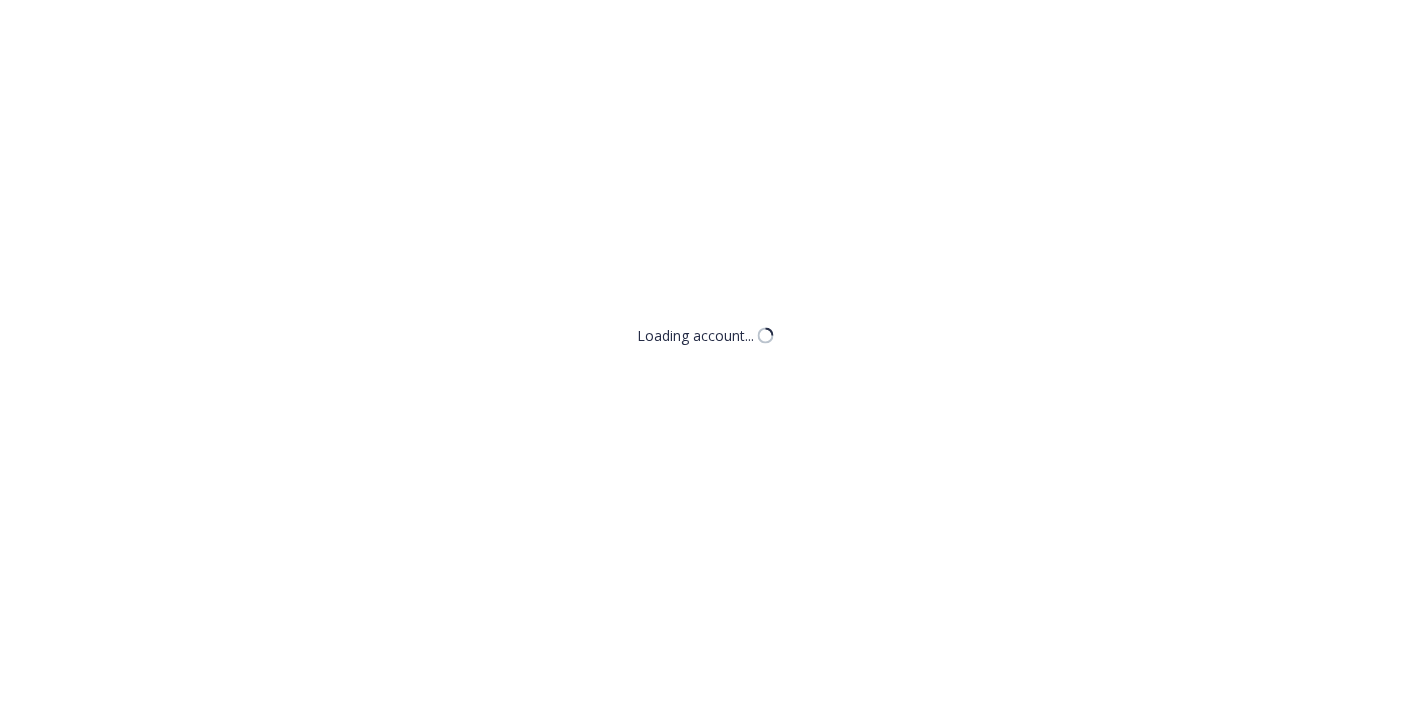 scroll, scrollTop: 0, scrollLeft: 0, axis: both 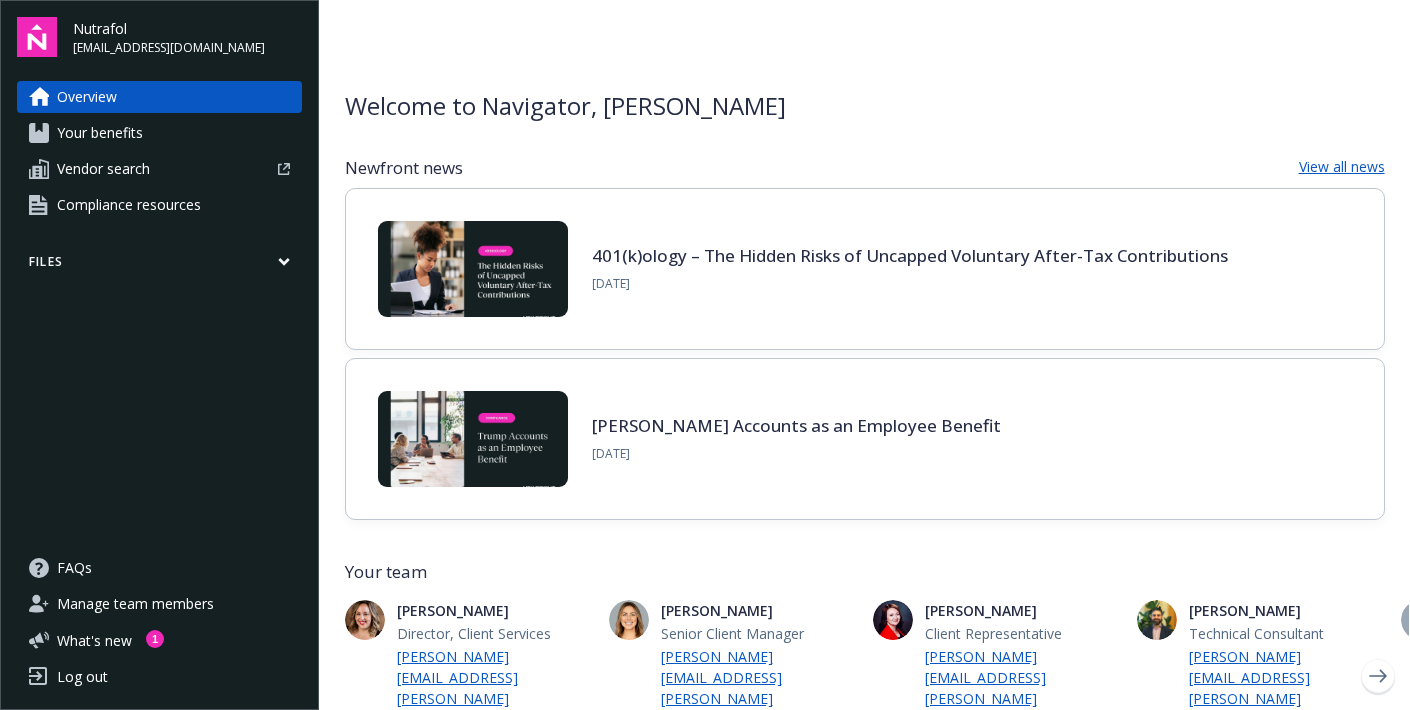 click on "Files" at bounding box center [159, 266] 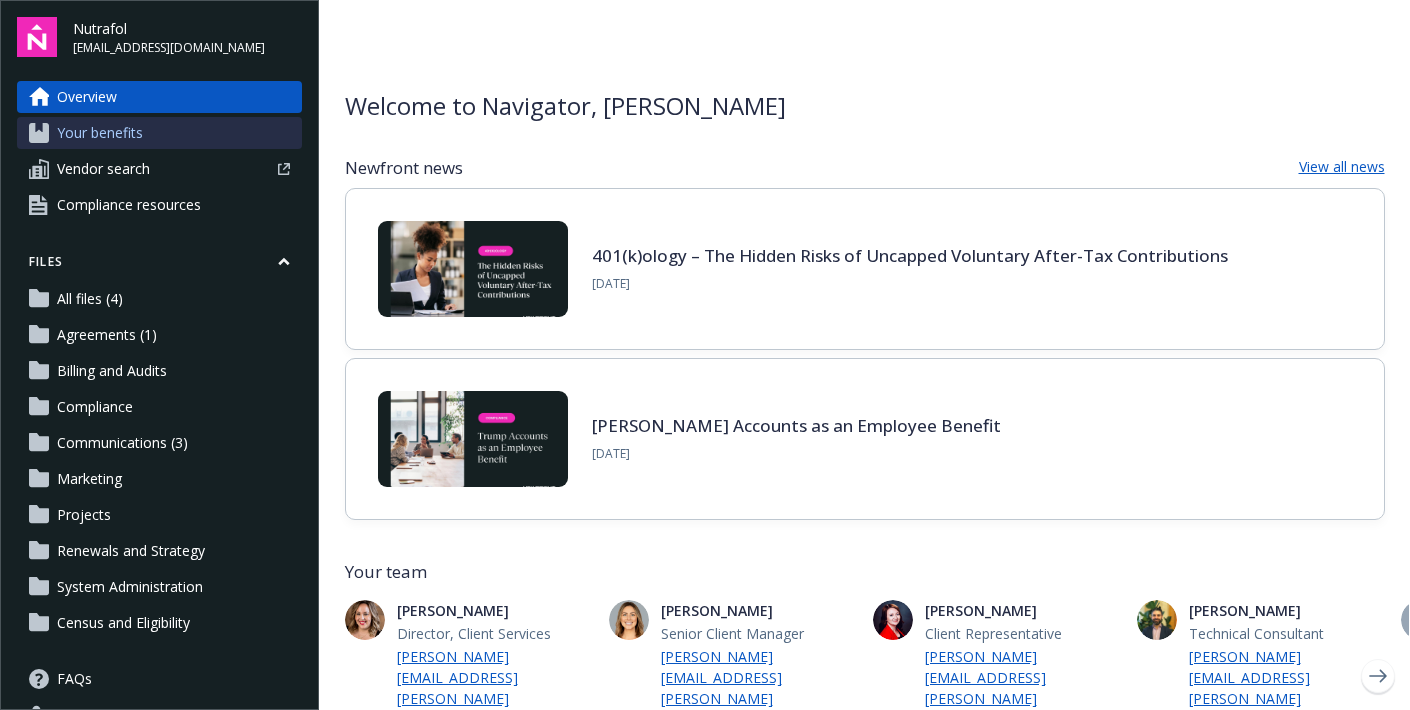 click on "Your benefits" at bounding box center (100, 133) 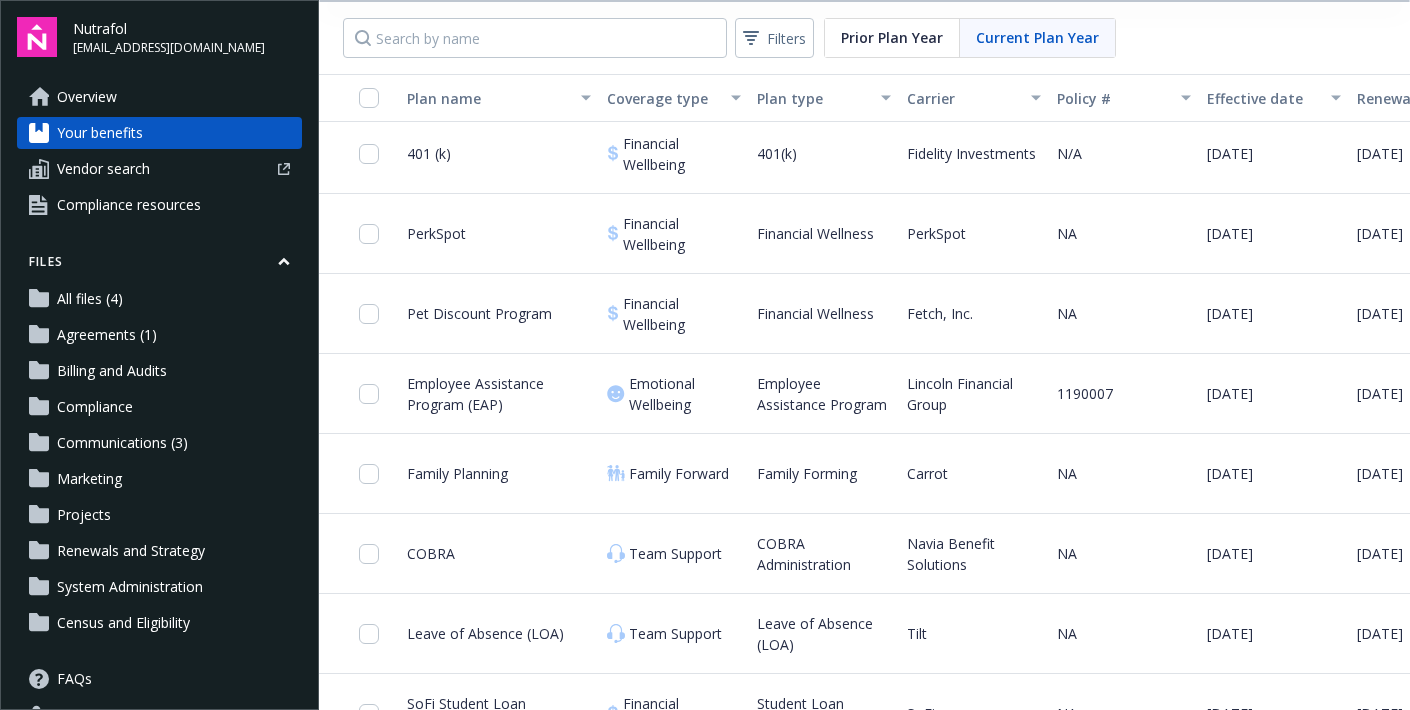 scroll, scrollTop: 2050, scrollLeft: 0, axis: vertical 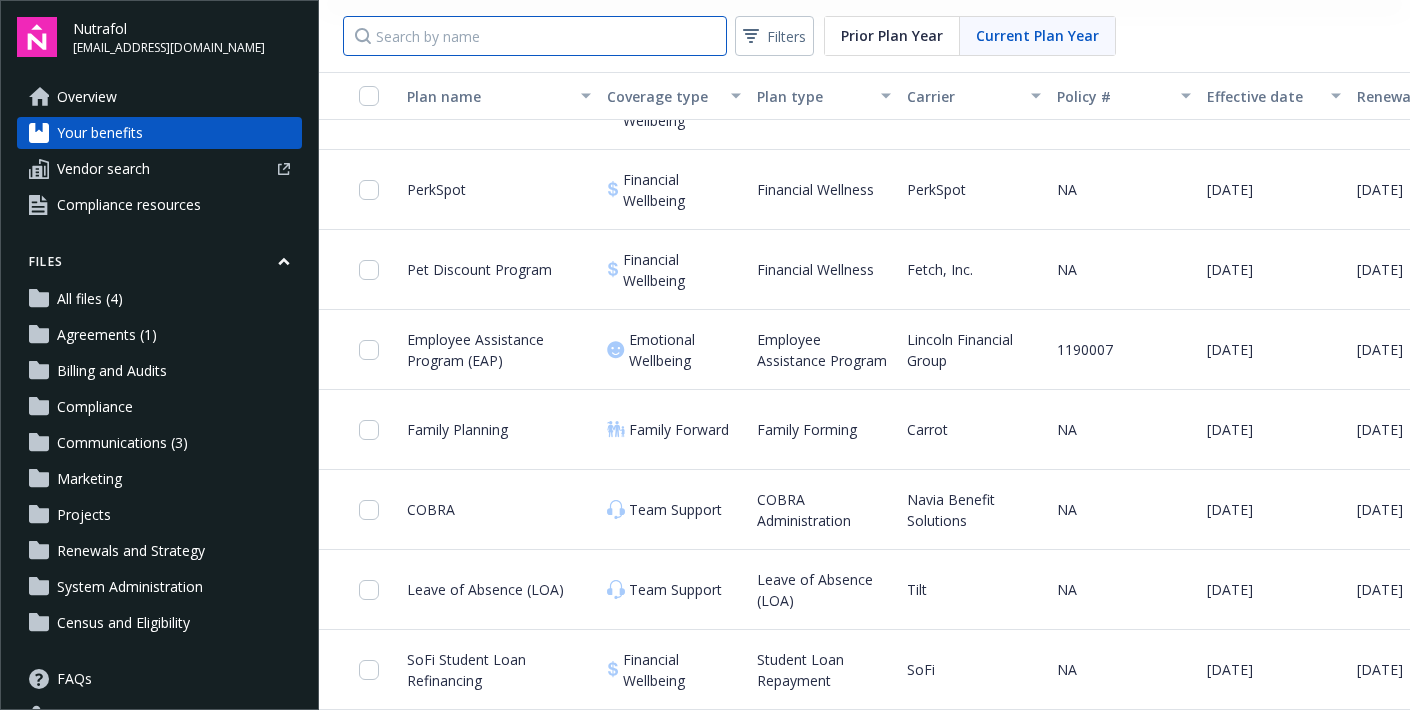 click at bounding box center (535, 36) 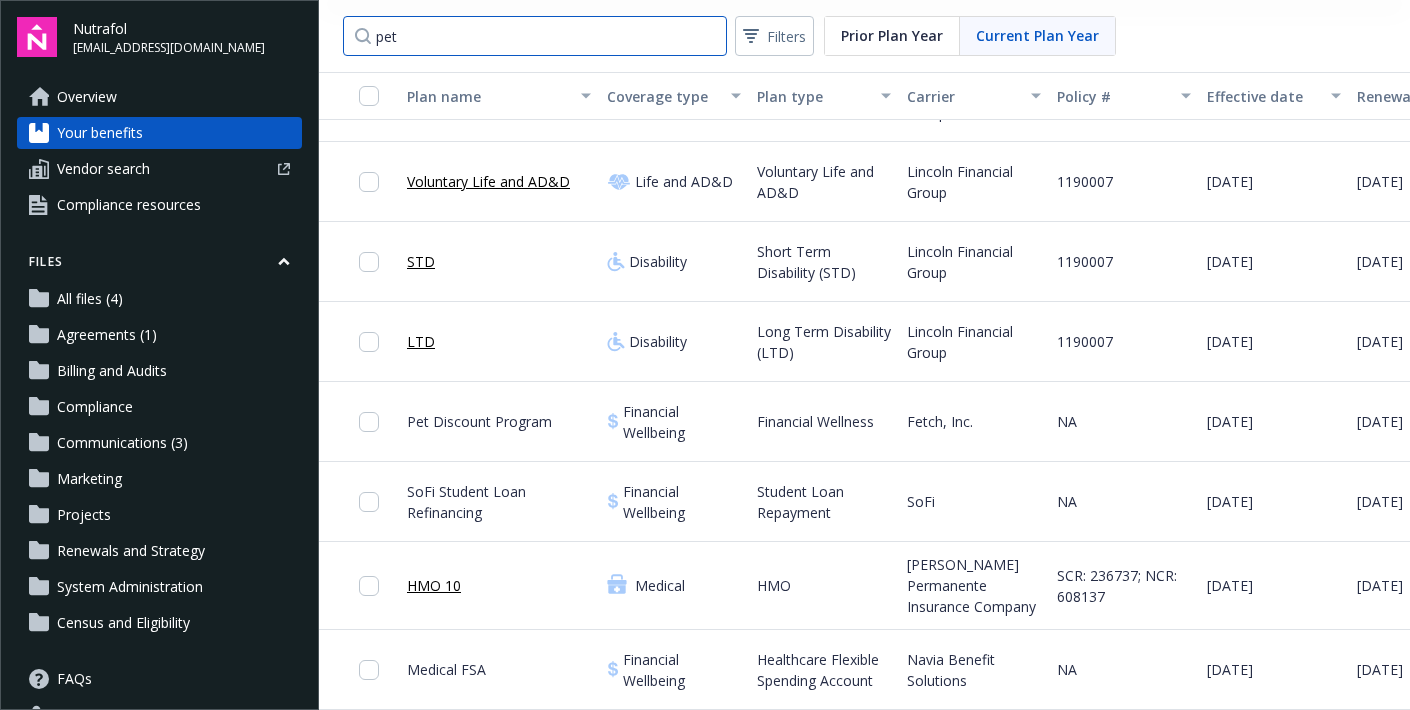 scroll, scrollTop: 0, scrollLeft: 0, axis: both 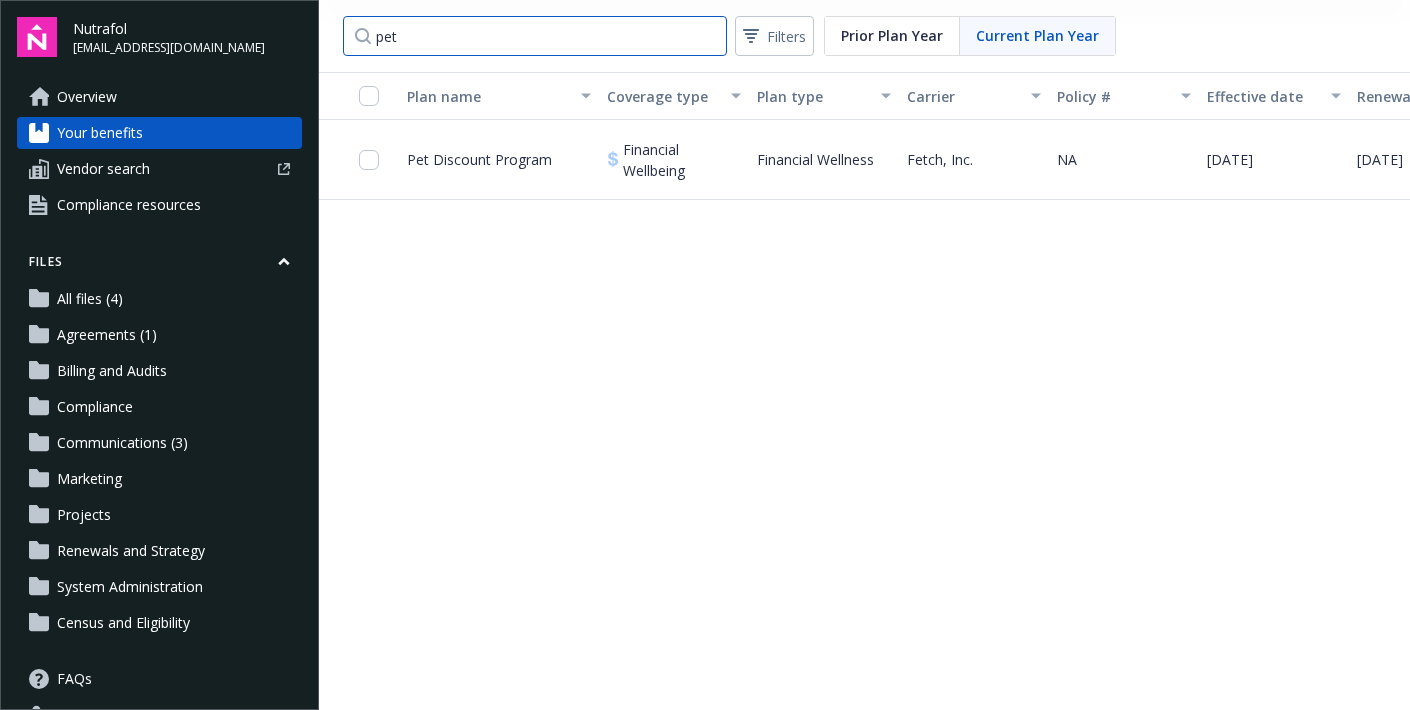 type on "pet" 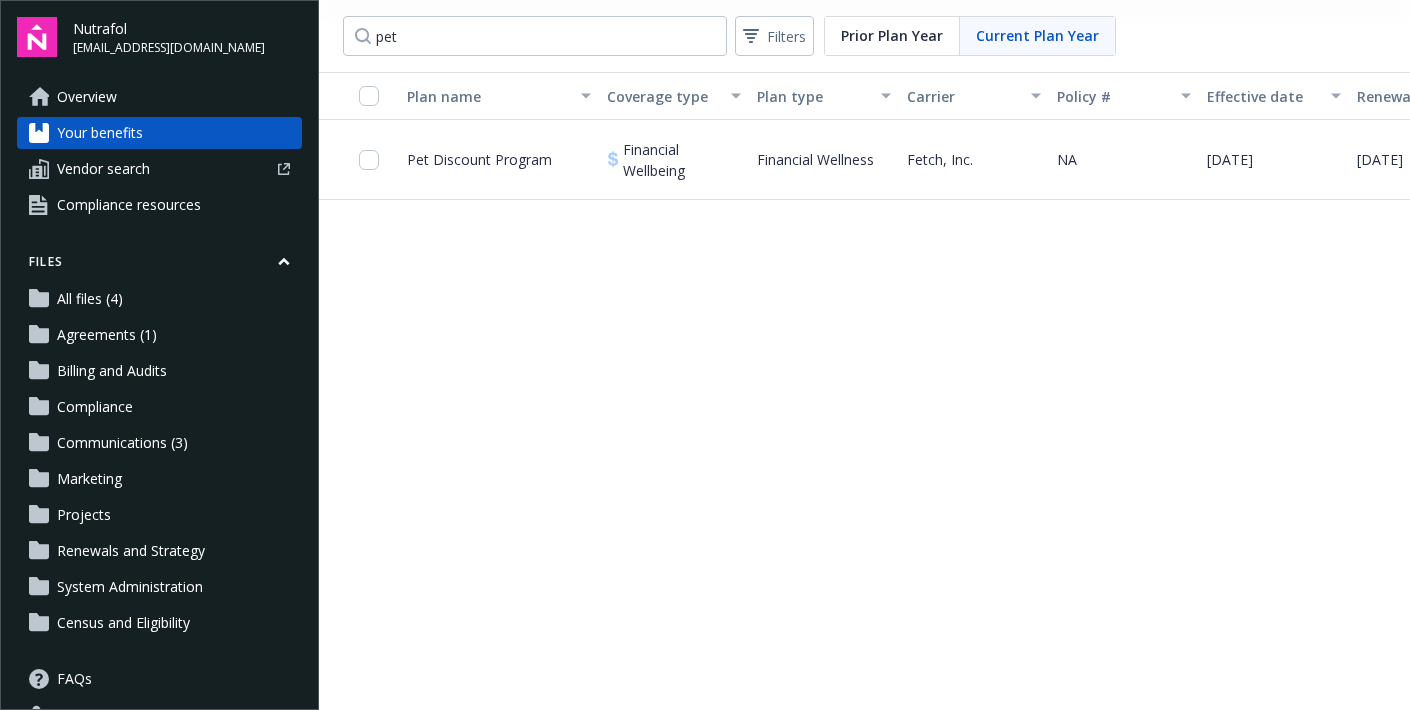 click on "Pet Discount Program" at bounding box center (479, 159) 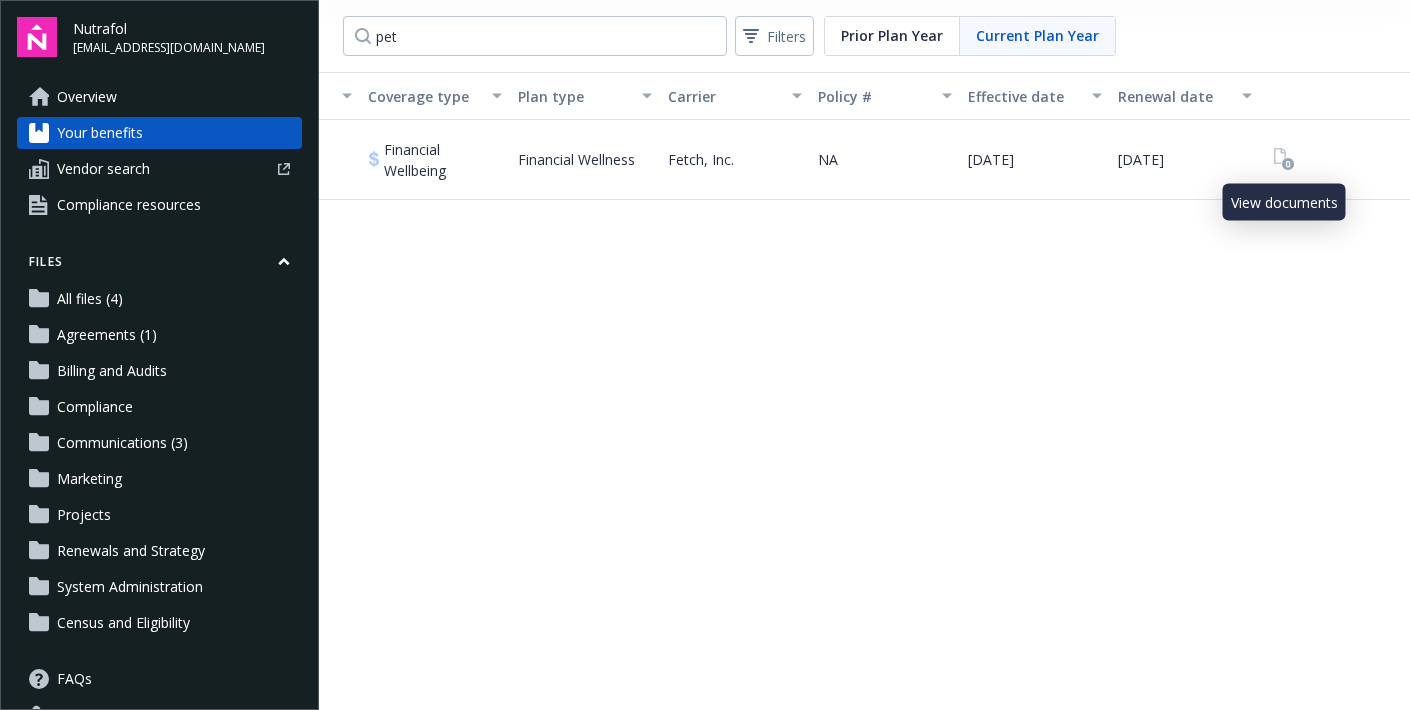 click 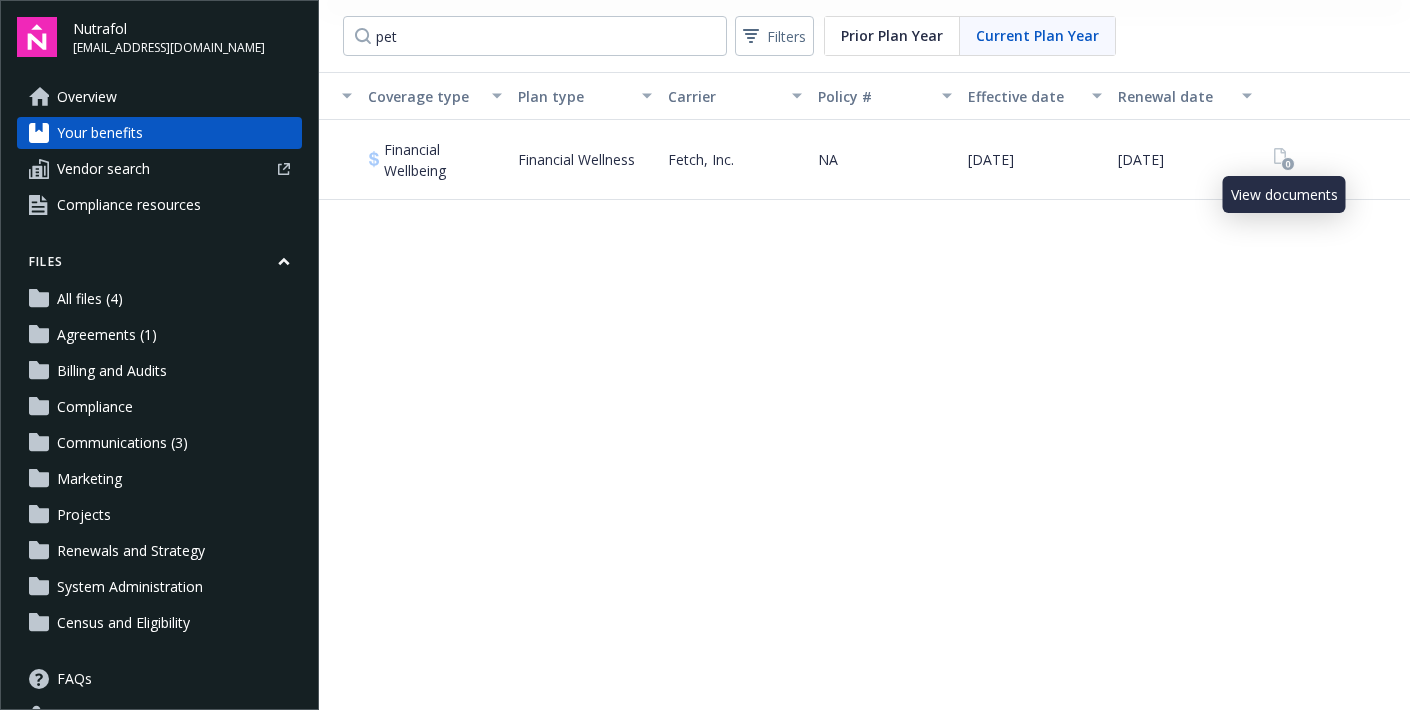scroll, scrollTop: 0, scrollLeft: 0, axis: both 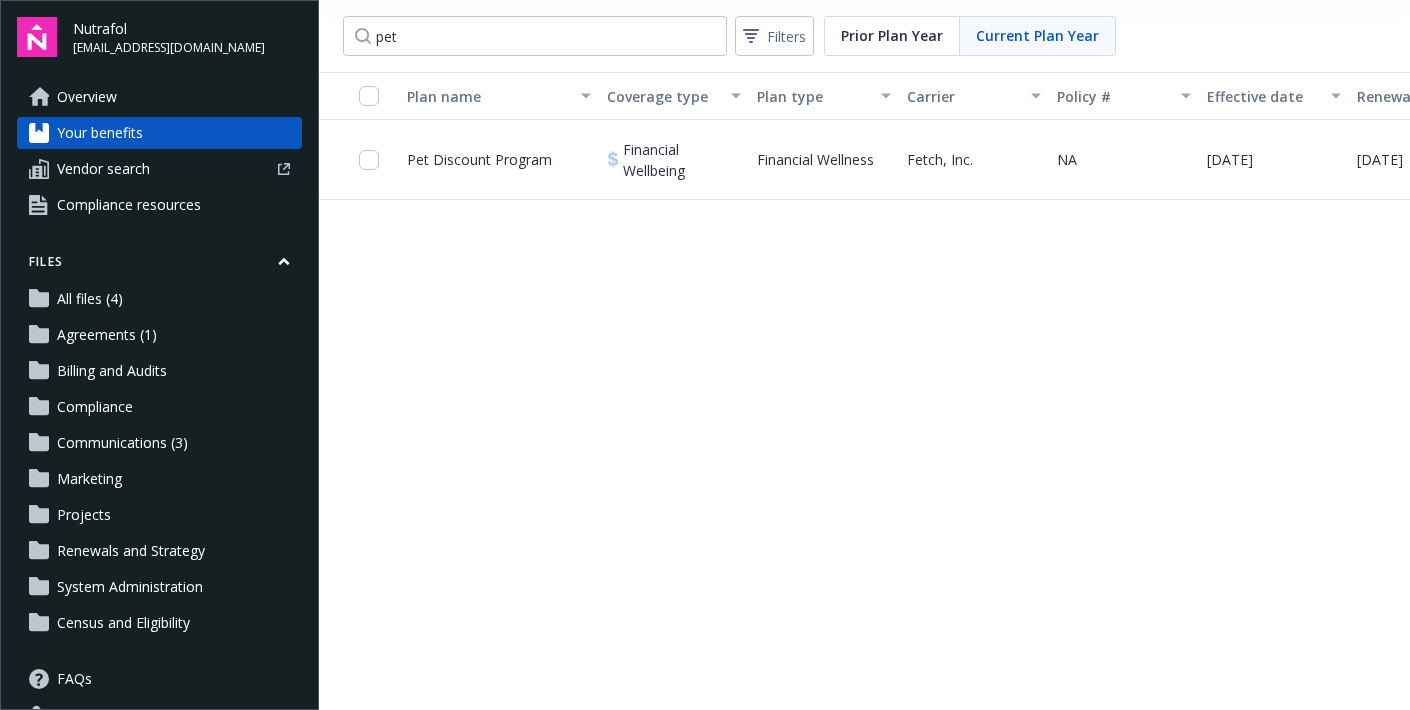 click on "Pet Discount Program" at bounding box center [479, 159] 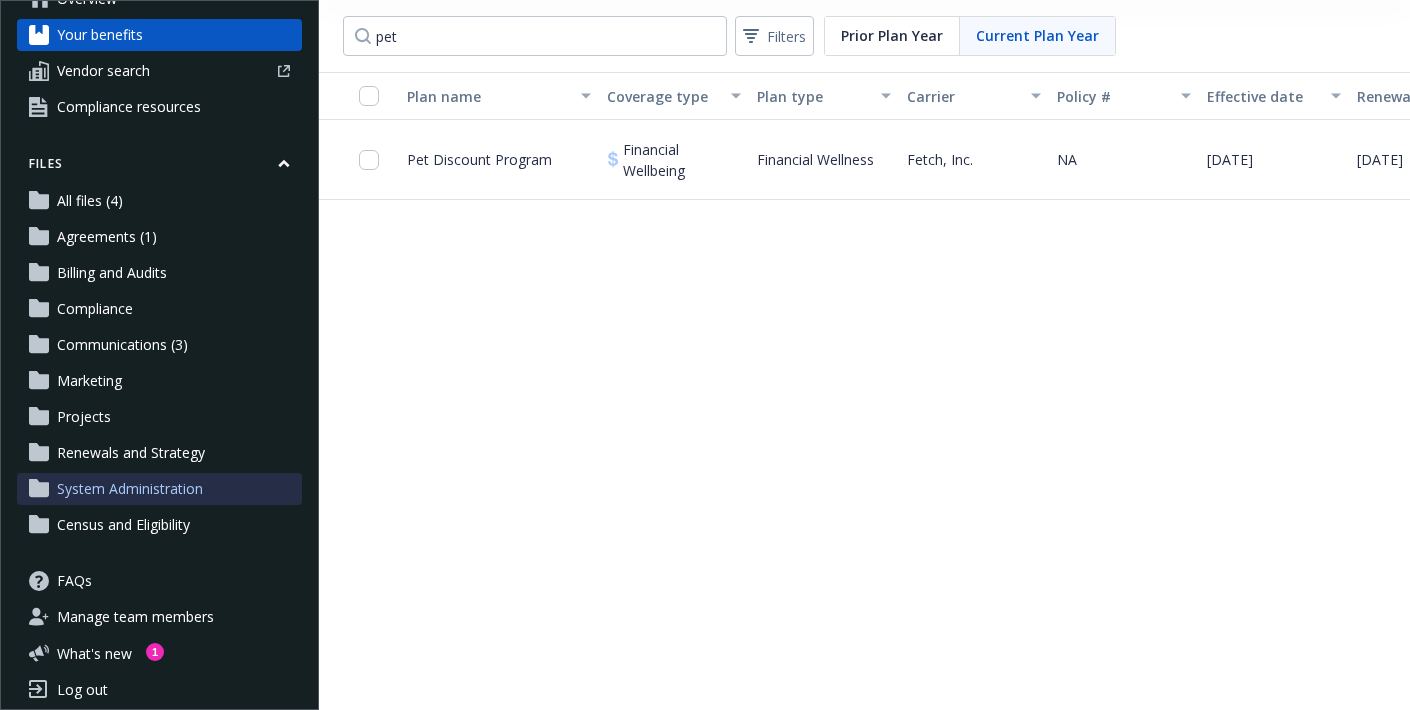 scroll, scrollTop: 111, scrollLeft: 0, axis: vertical 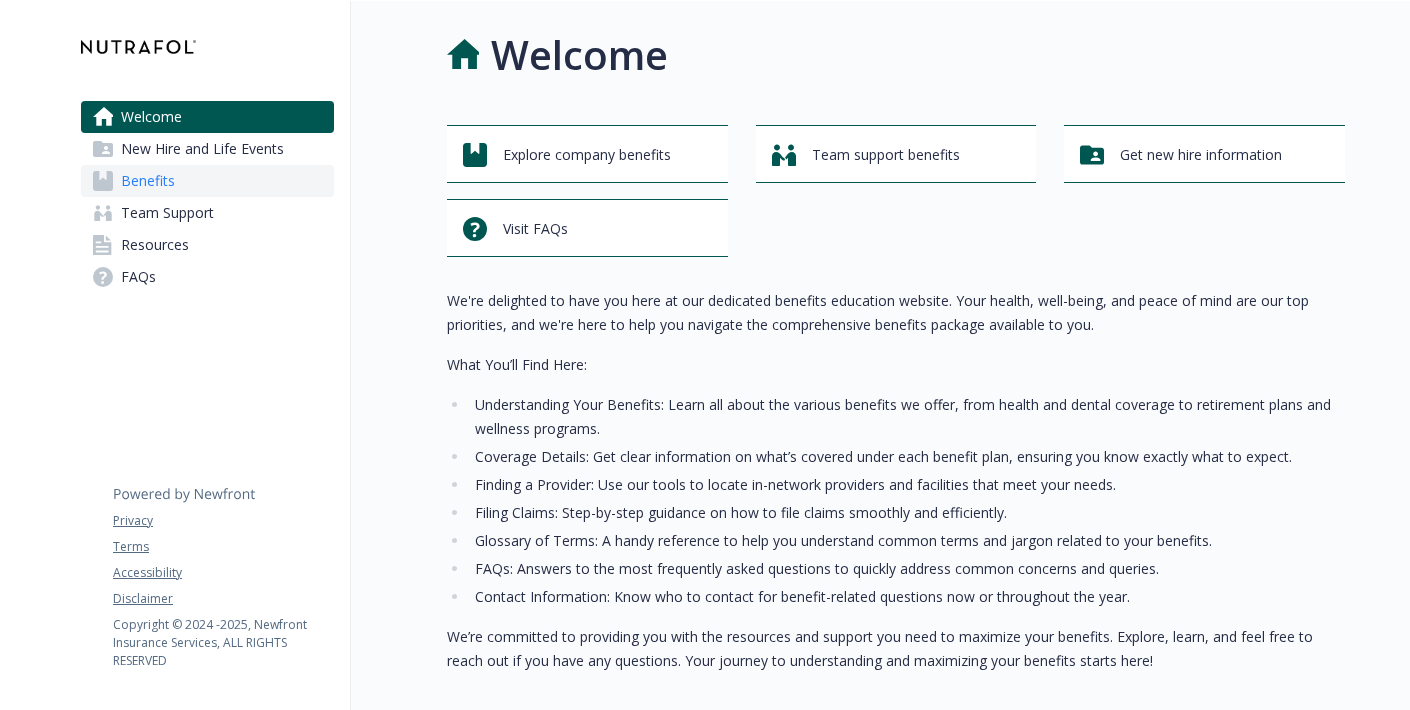 click on "Benefits" at bounding box center [207, 181] 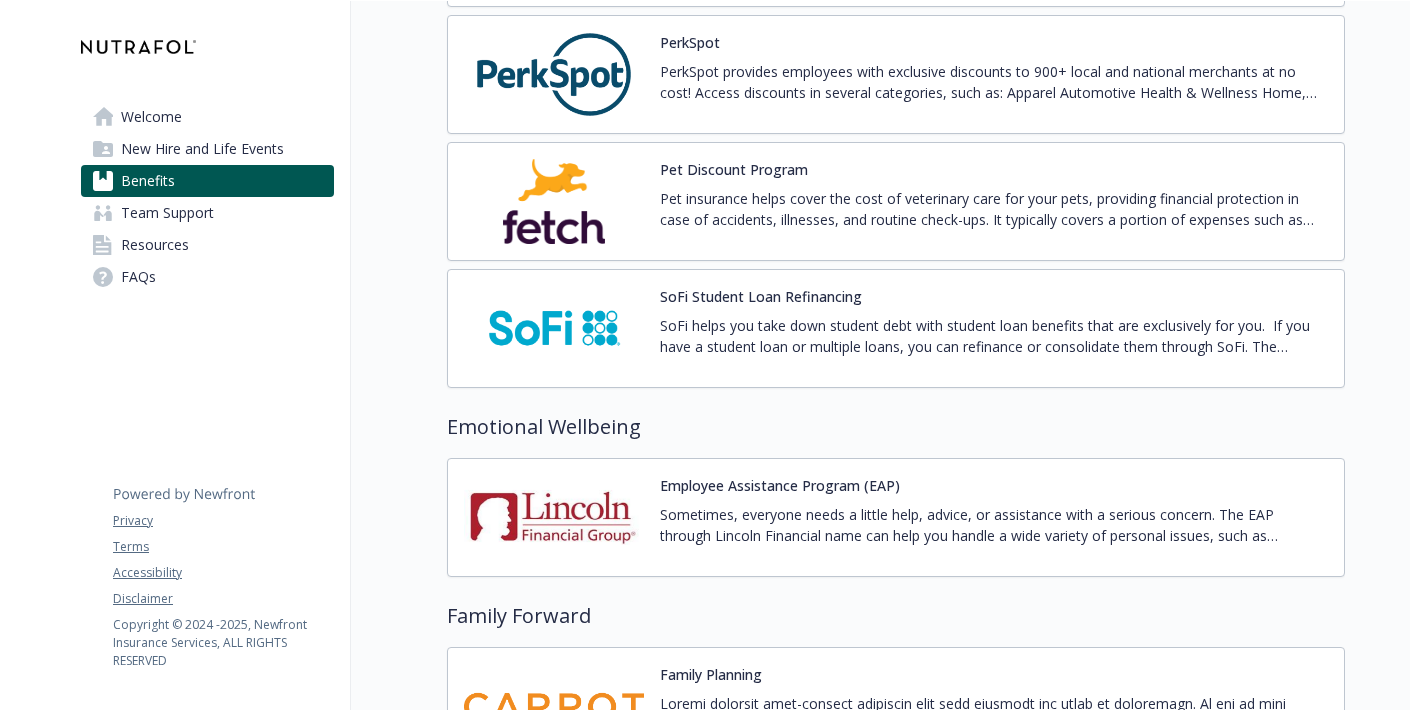 click at bounding box center [554, 201] 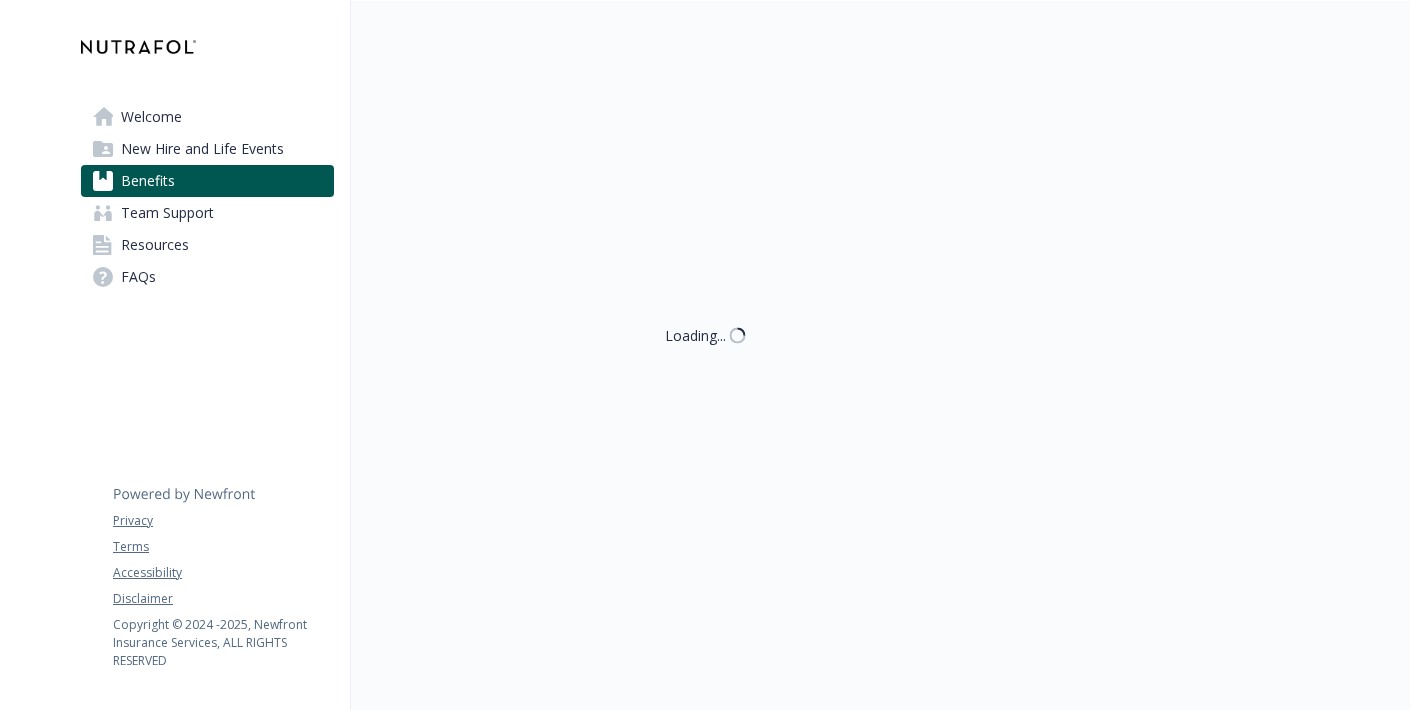 scroll, scrollTop: 3881, scrollLeft: 0, axis: vertical 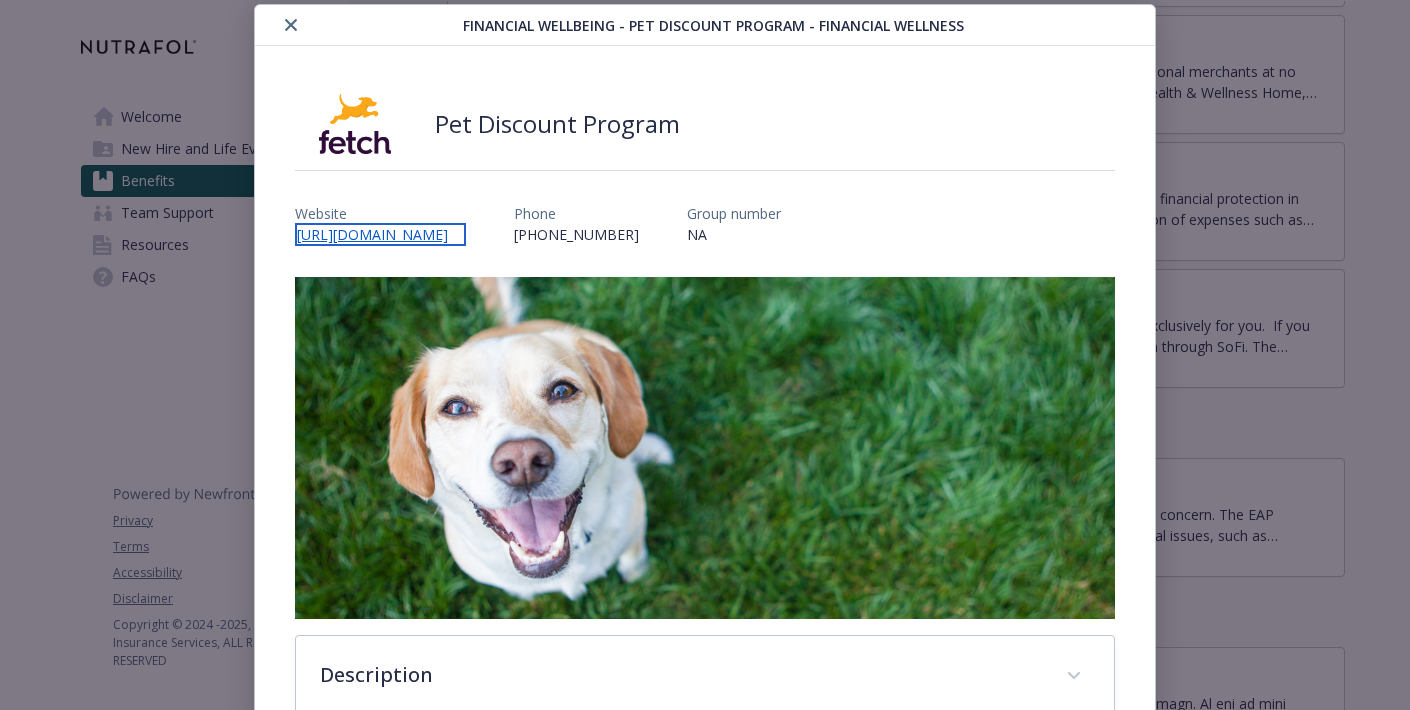 click on "https://www.fetchpet.com/partners/employee-benefits?utm_source=HWC&utm_medium=employeebenefits&utm_campaign=HWC_portal&c=HWC10&p=hwc" at bounding box center (380, 234) 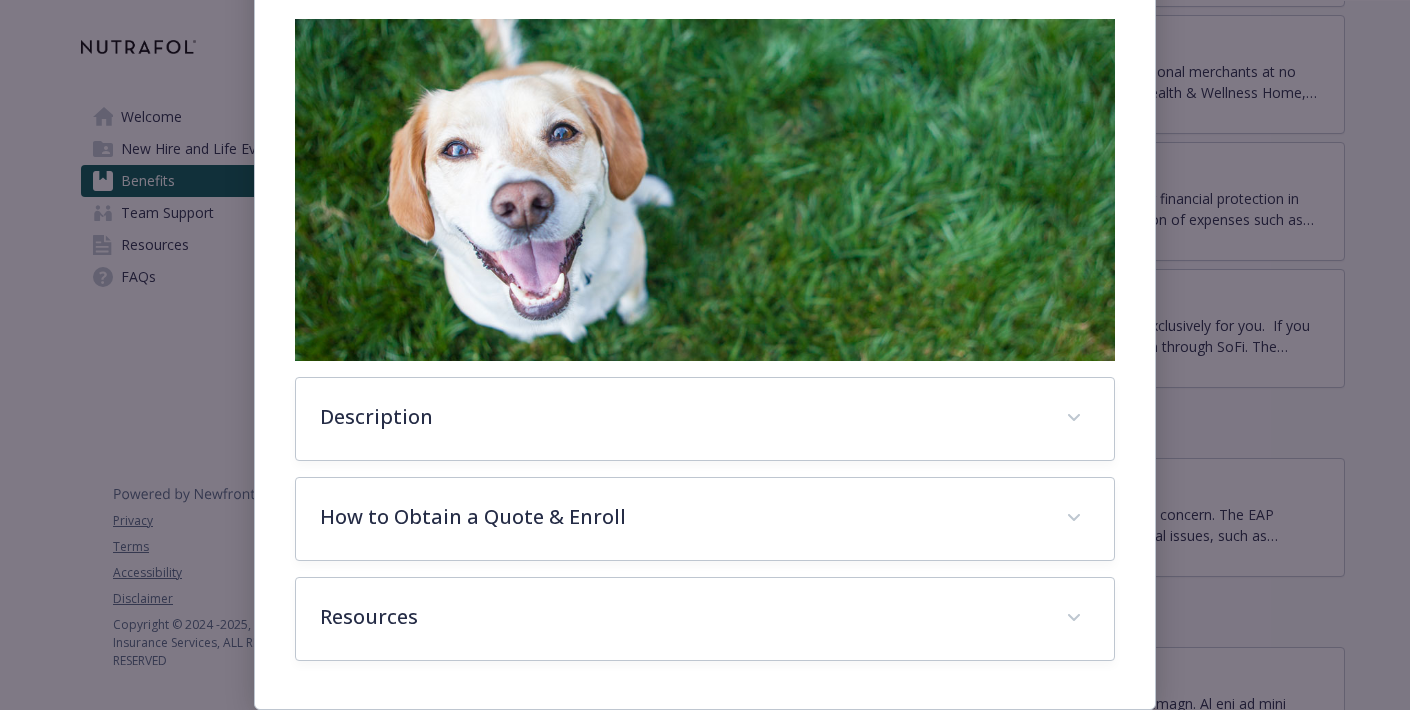 scroll, scrollTop: 429, scrollLeft: 0, axis: vertical 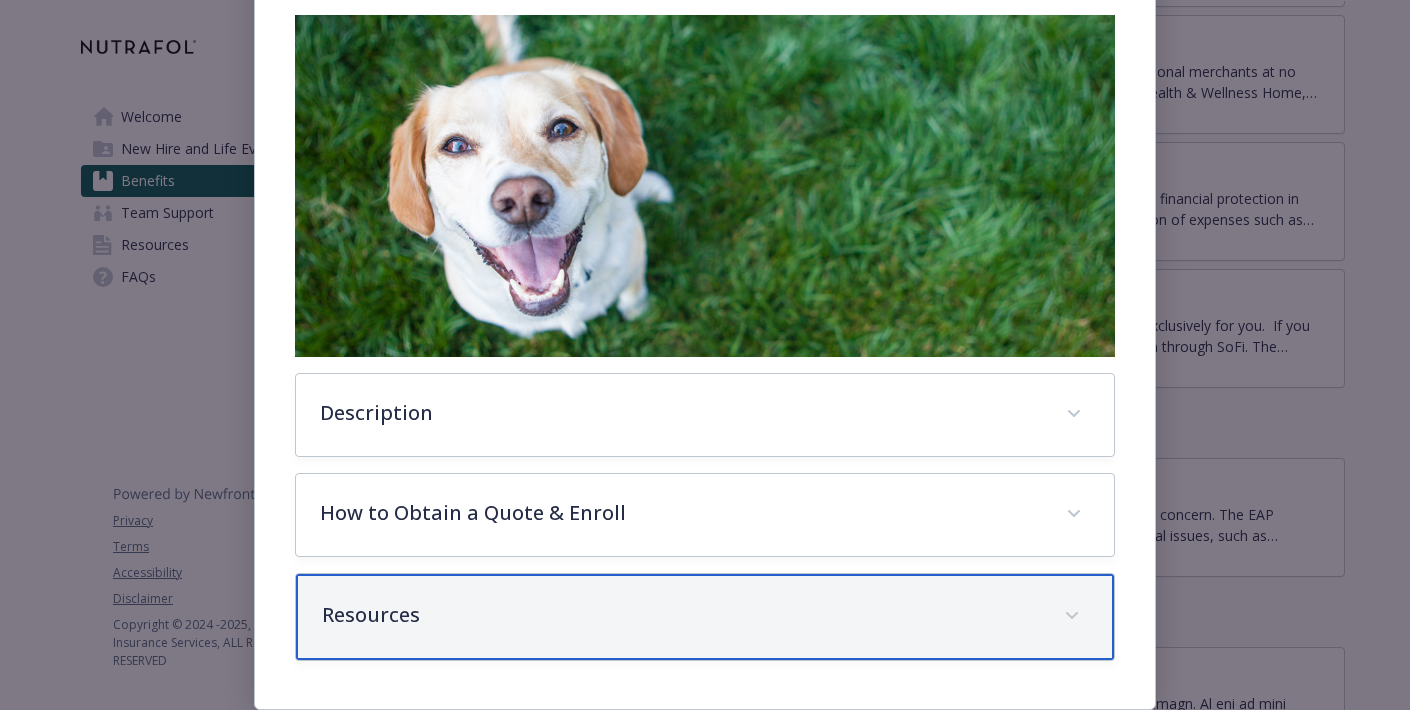 click on "Resources" at bounding box center [705, 617] 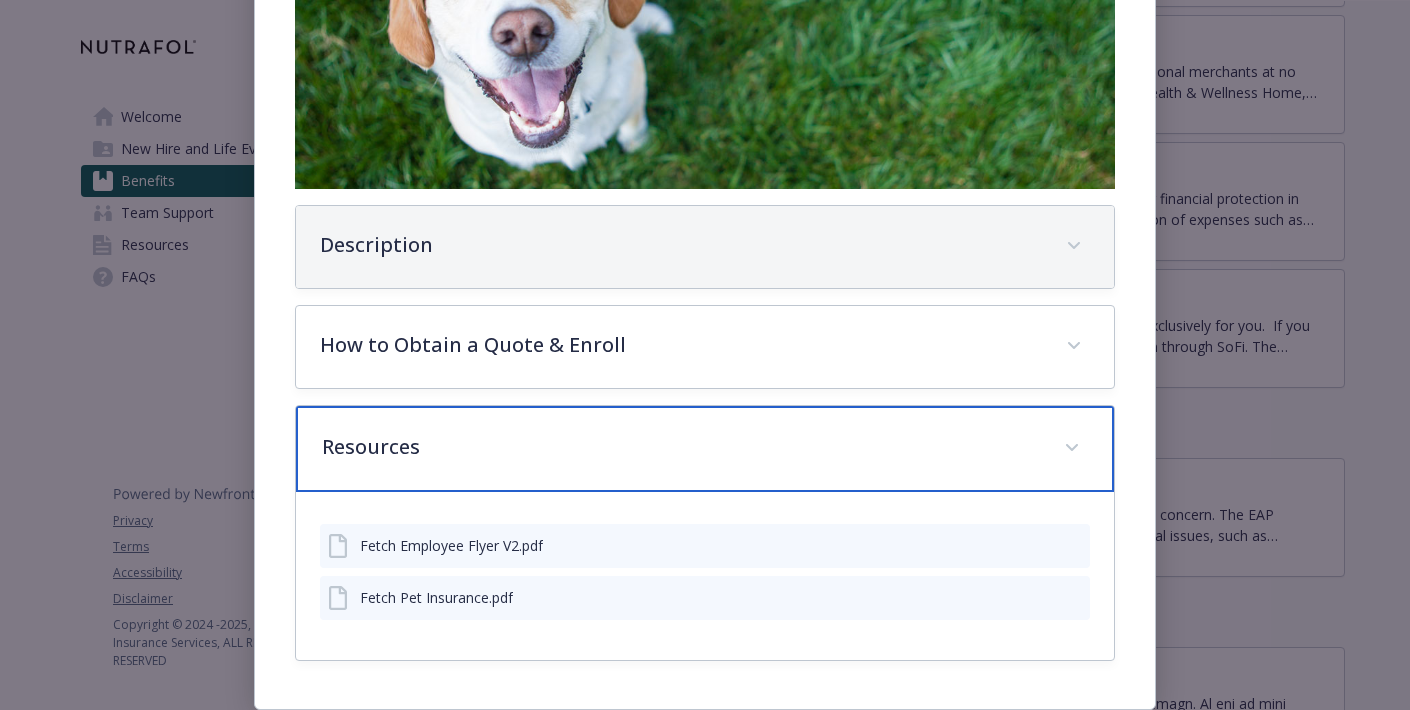 scroll, scrollTop: 0, scrollLeft: 0, axis: both 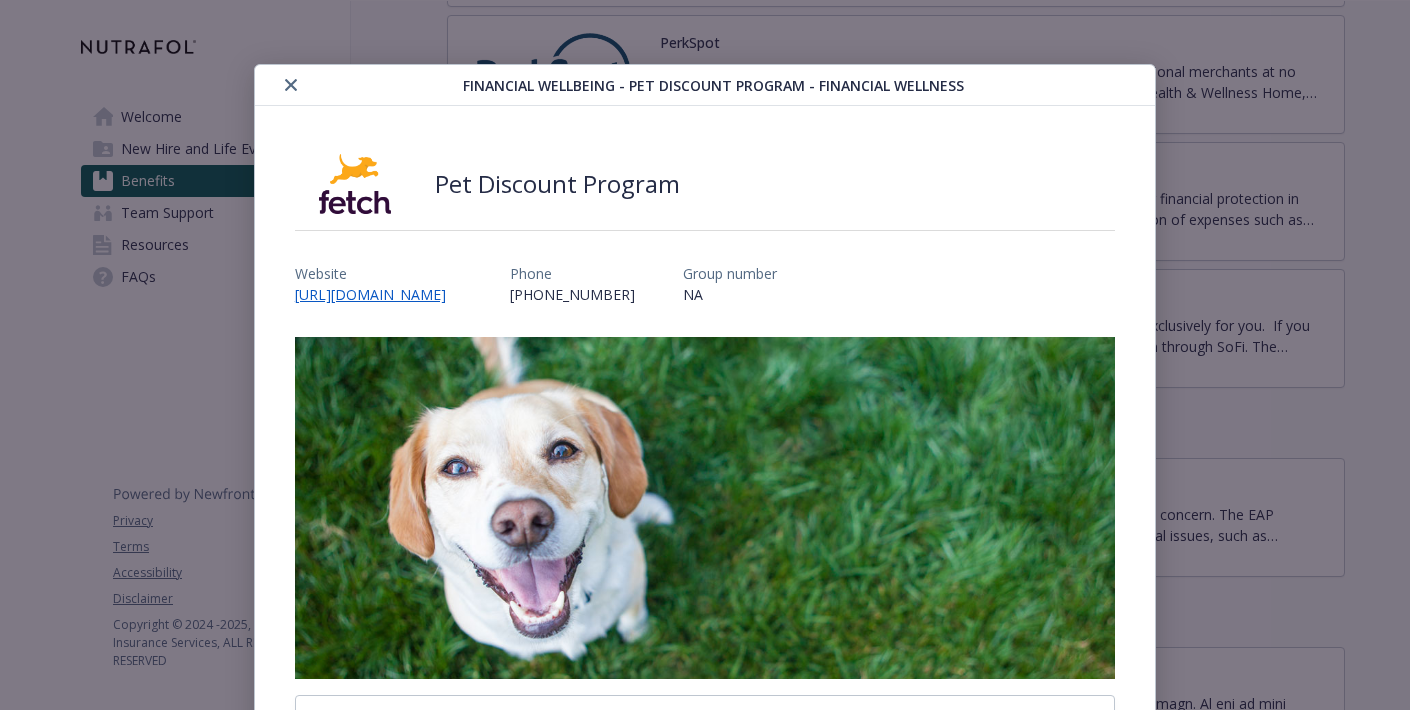copy on "https://www.fetchpet.com/partners/employee-benefits?utm_source=HWC&utm_medium=employeebenefits&utm_campaign=HWC_portal&c=HWC10&p=hwc" 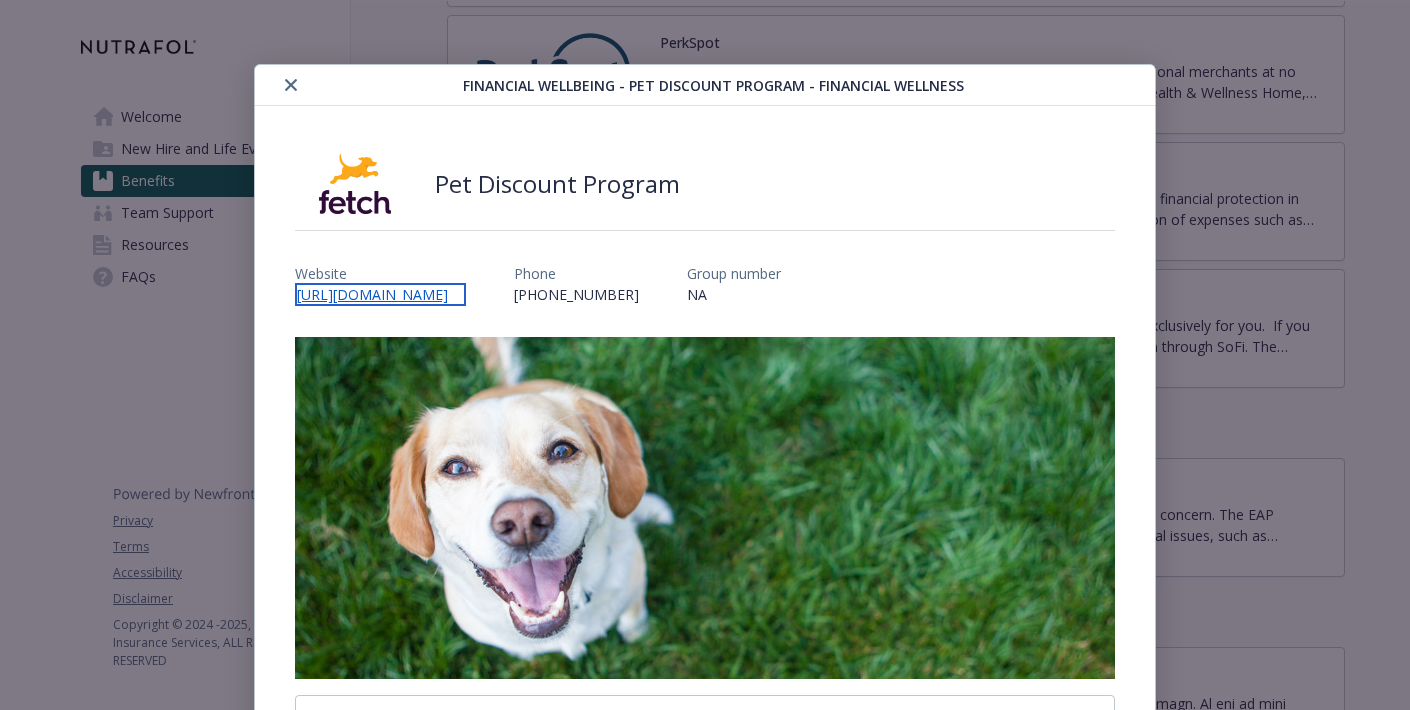 click on "https://www.fetchpet.com/partners/employee-benefits?utm_source=HWC&utm_medium=employeebenefits&utm_campaign=HWC_portal&c=HWC10&p=hwc" at bounding box center [380, 294] 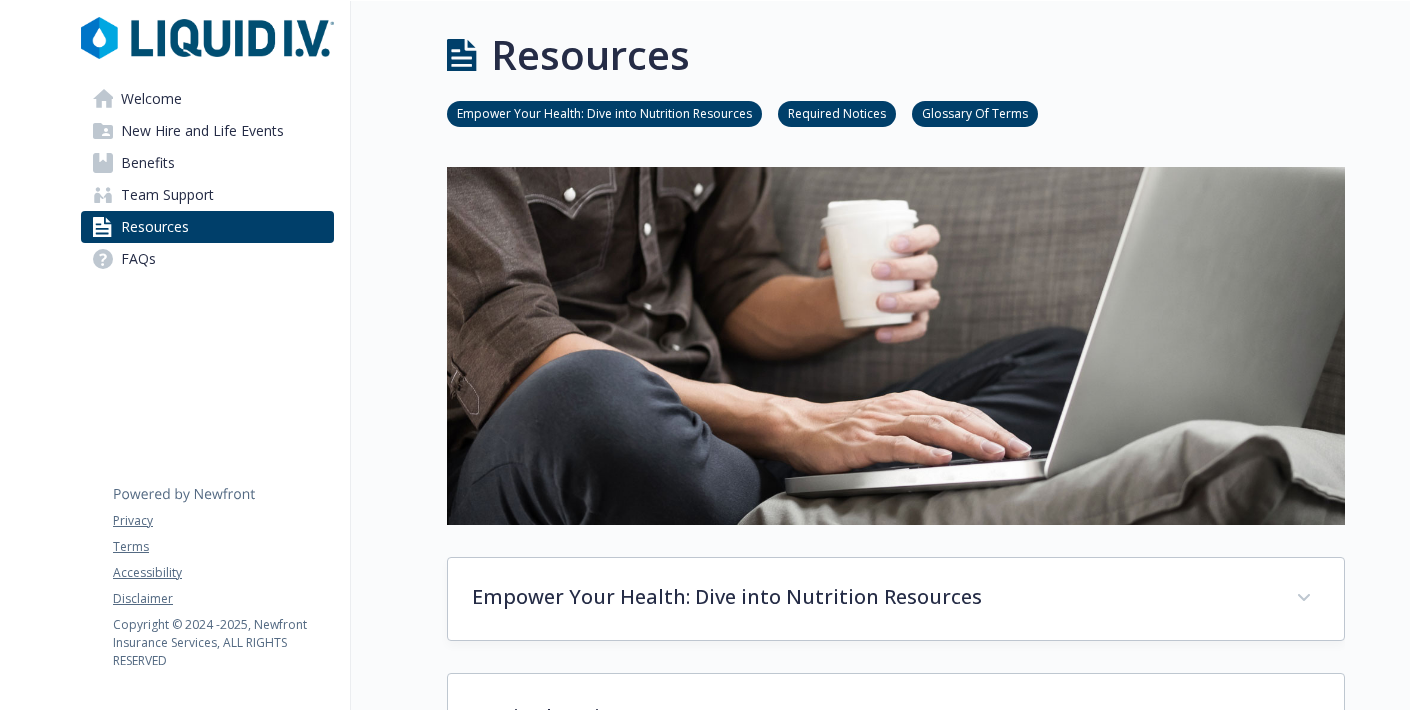 scroll, scrollTop: 0, scrollLeft: 0, axis: both 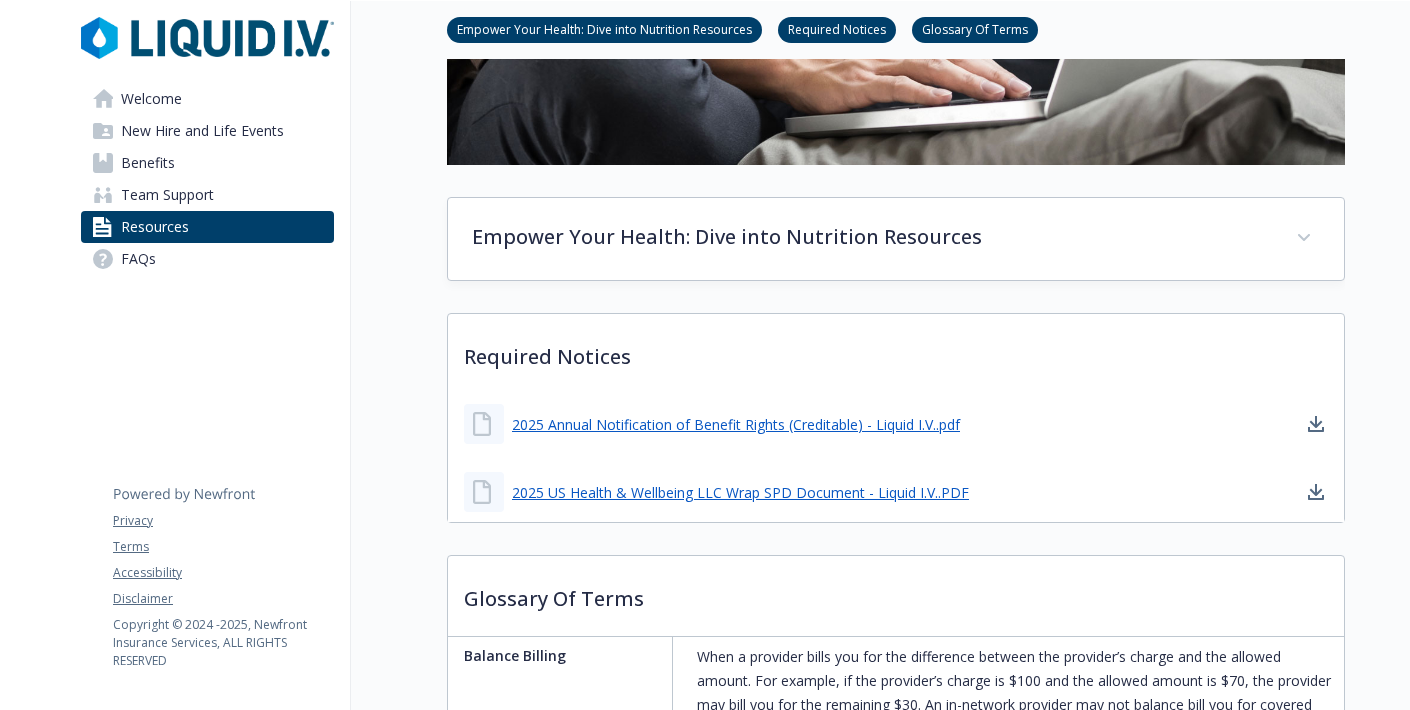 click on "Required Notices" at bounding box center (896, 351) 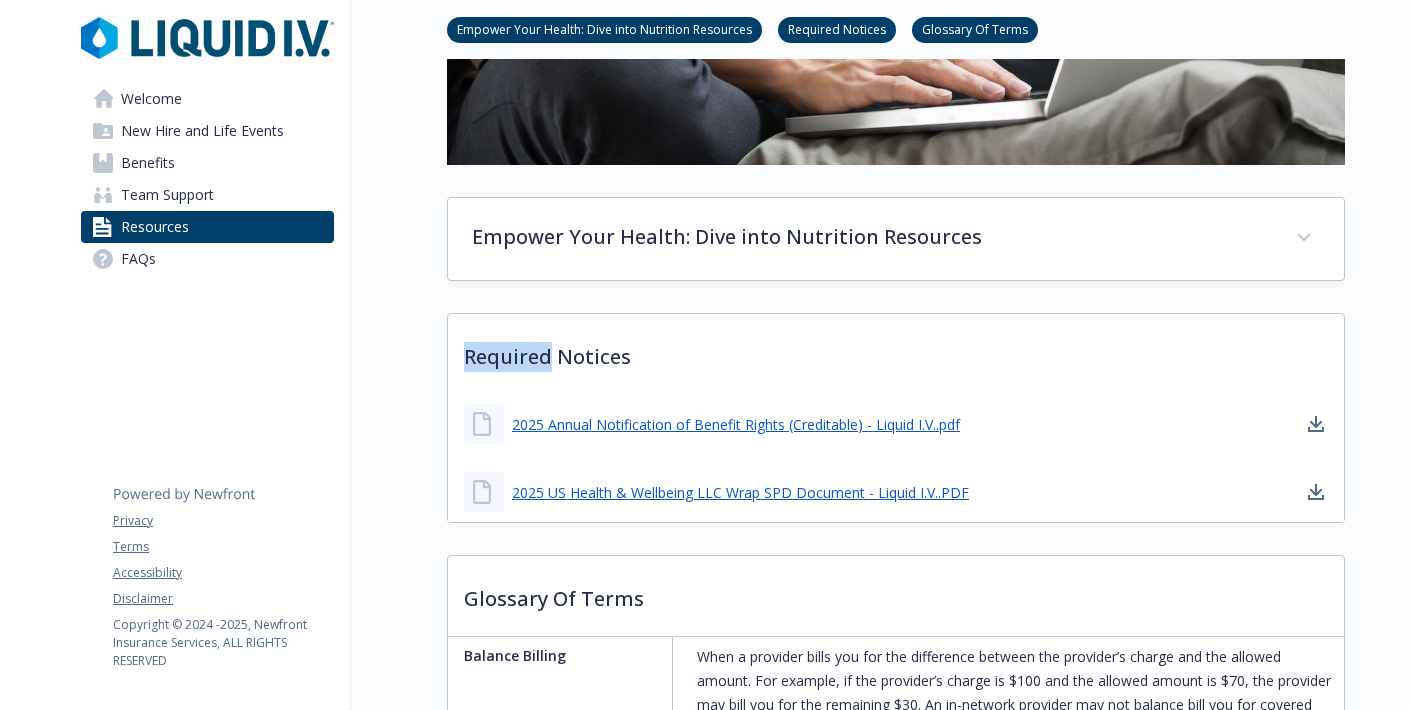 click on "Required Notices" at bounding box center [896, 351] 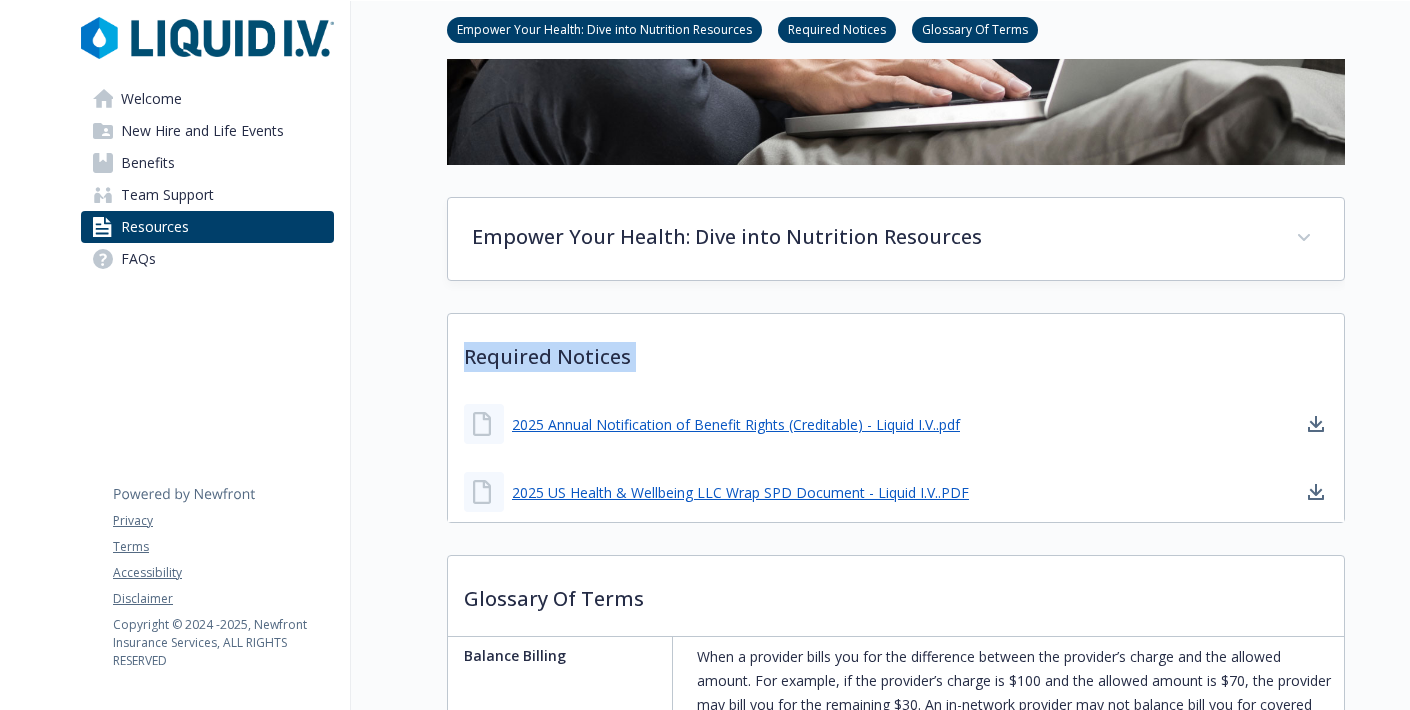 click on "Required Notices" at bounding box center [896, 351] 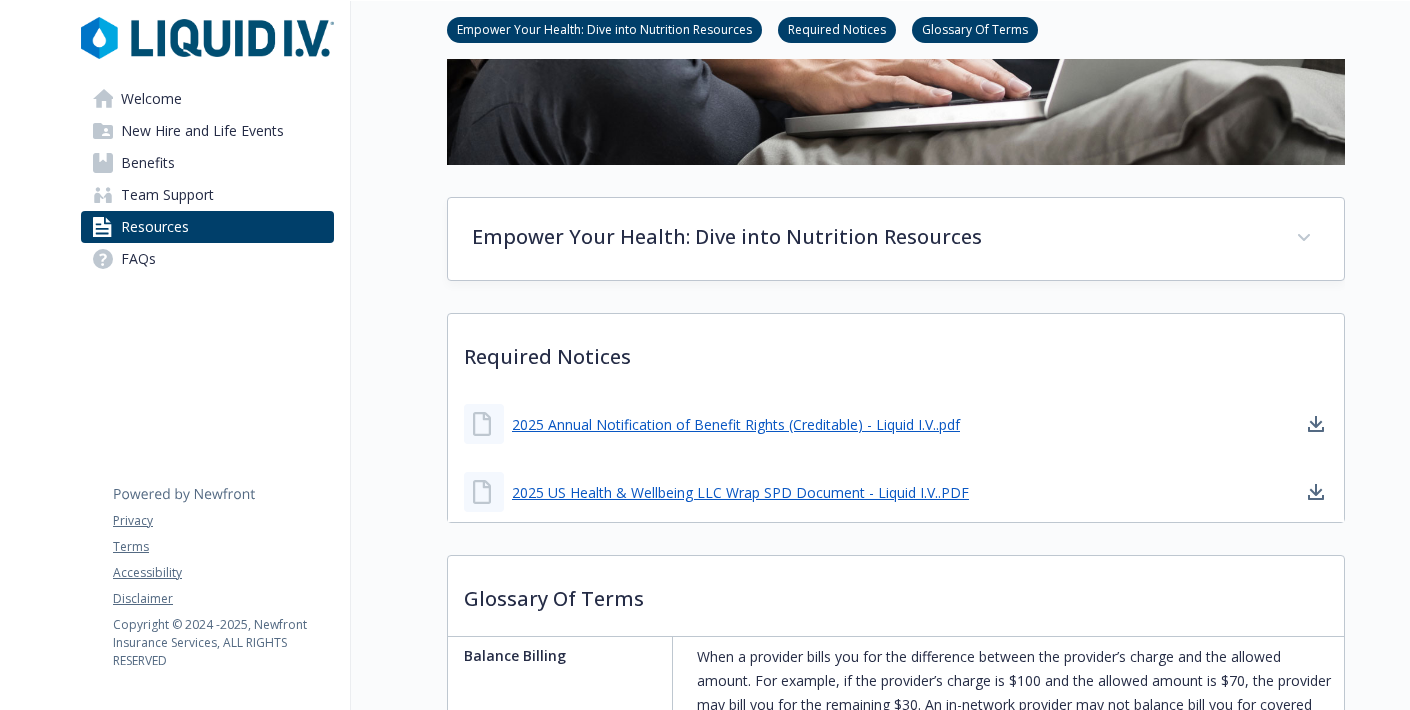 click on "Welcome New Hire and Life Events Benefits Team Support Resources FAQs Privacy Terms Accessibility Disclaimer Copyright © 2024 -  2025 , Newfront Insurance Services, ALL RIGHTS RESERVED" at bounding box center [207, 158] 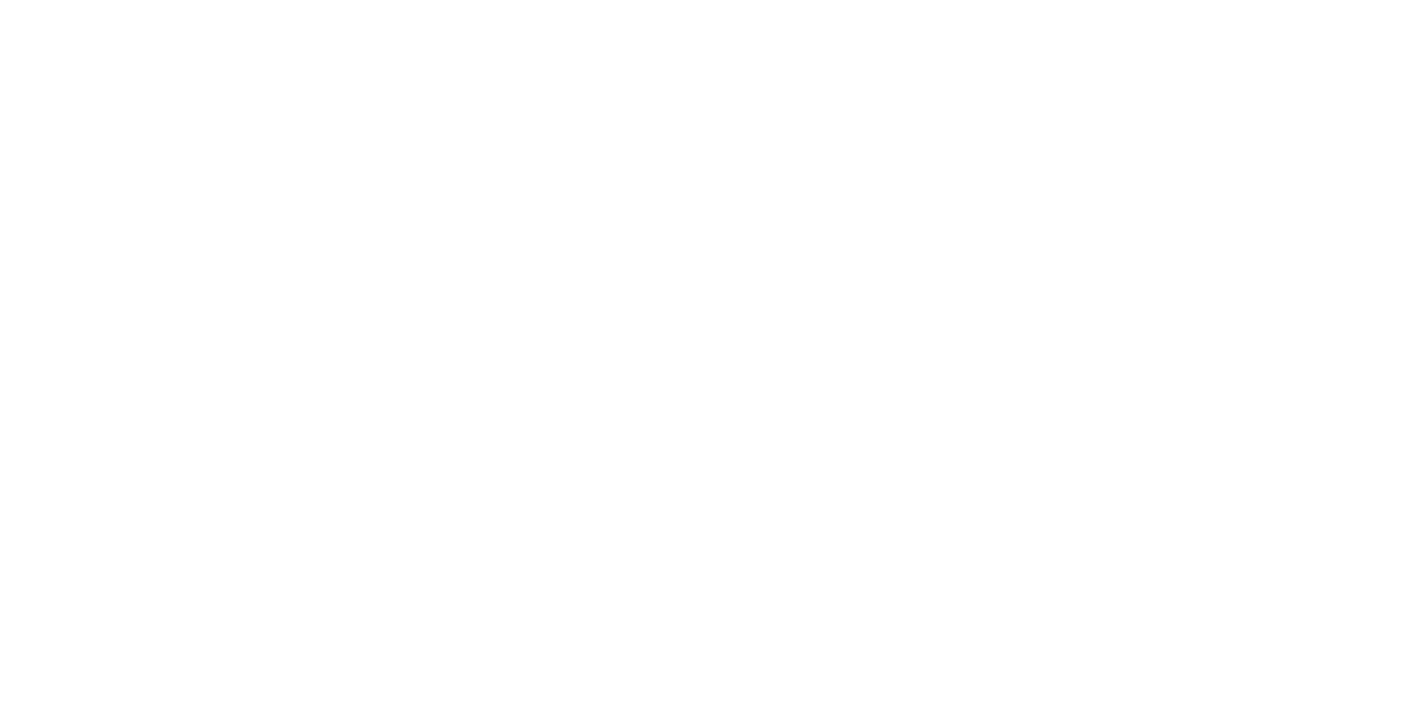 scroll, scrollTop: 0, scrollLeft: 0, axis: both 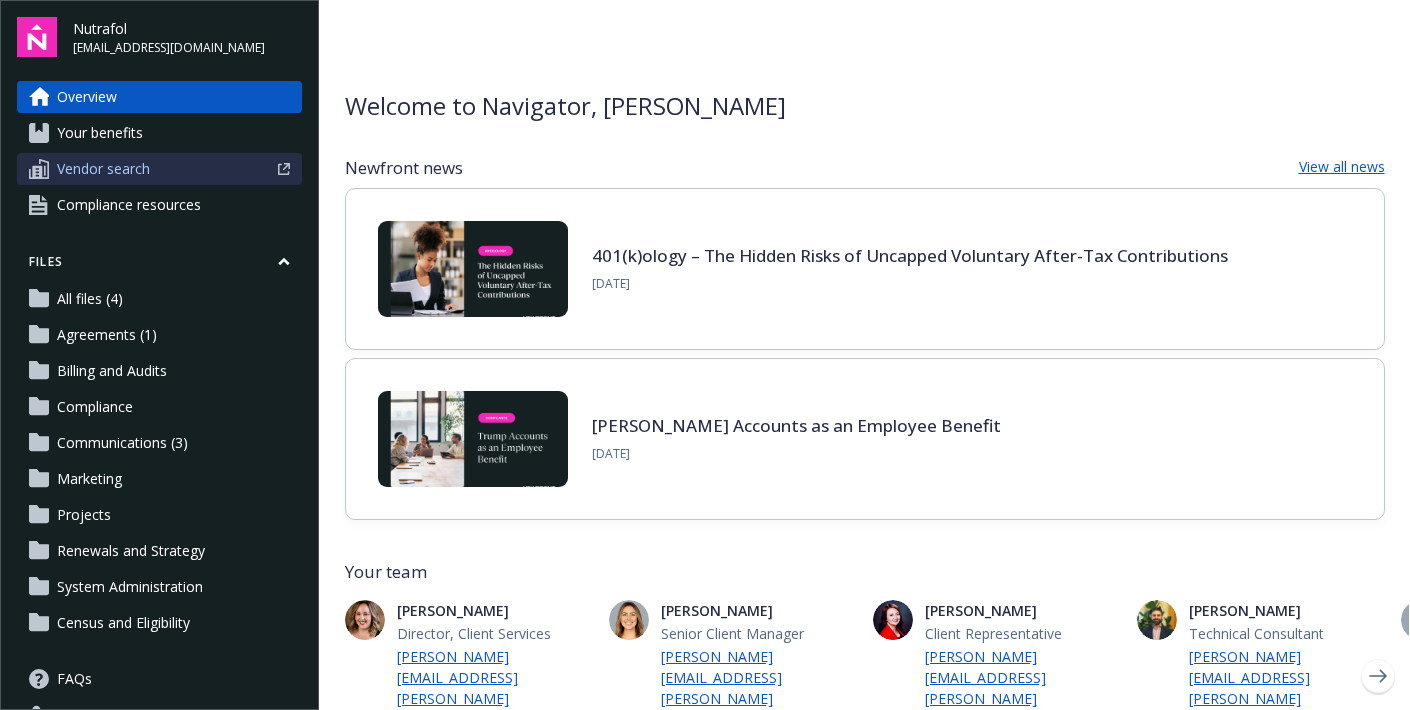 click on "Vendor search" at bounding box center [159, 169] 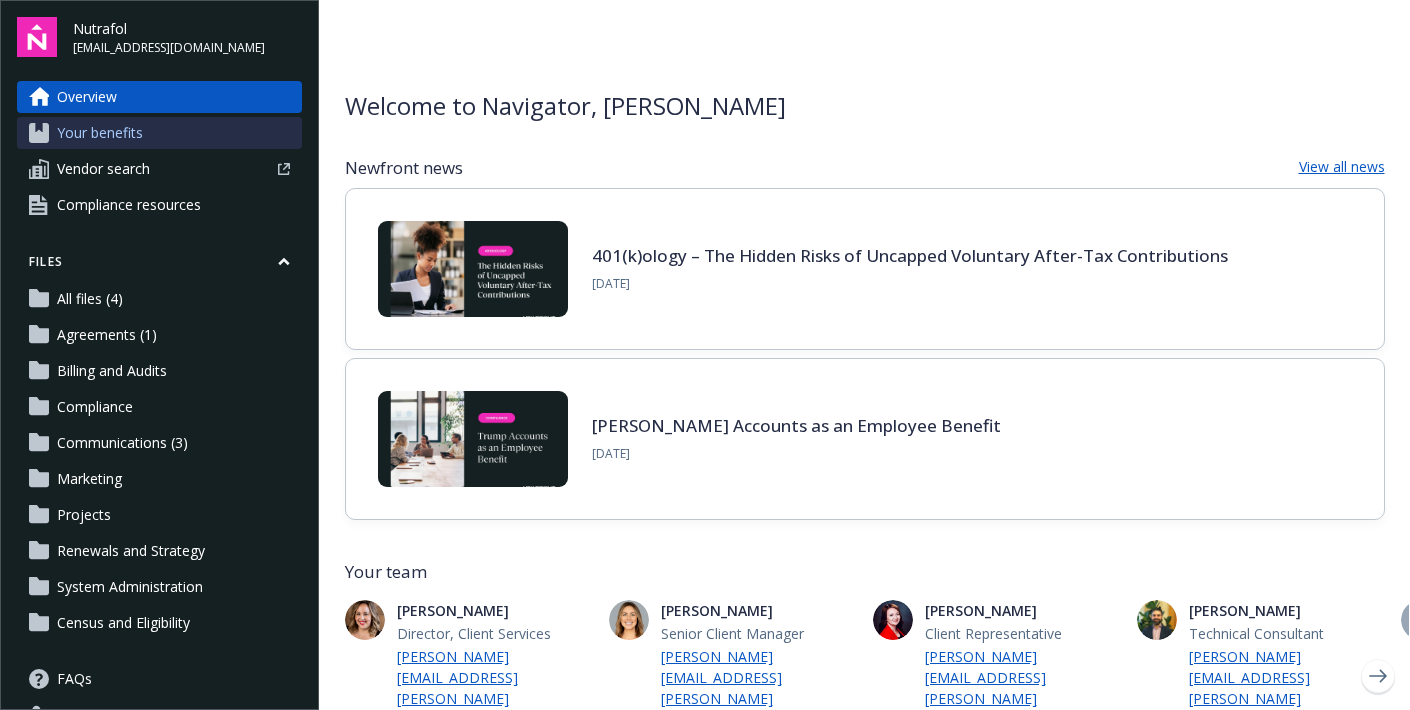 click on "Your benefits" at bounding box center (100, 133) 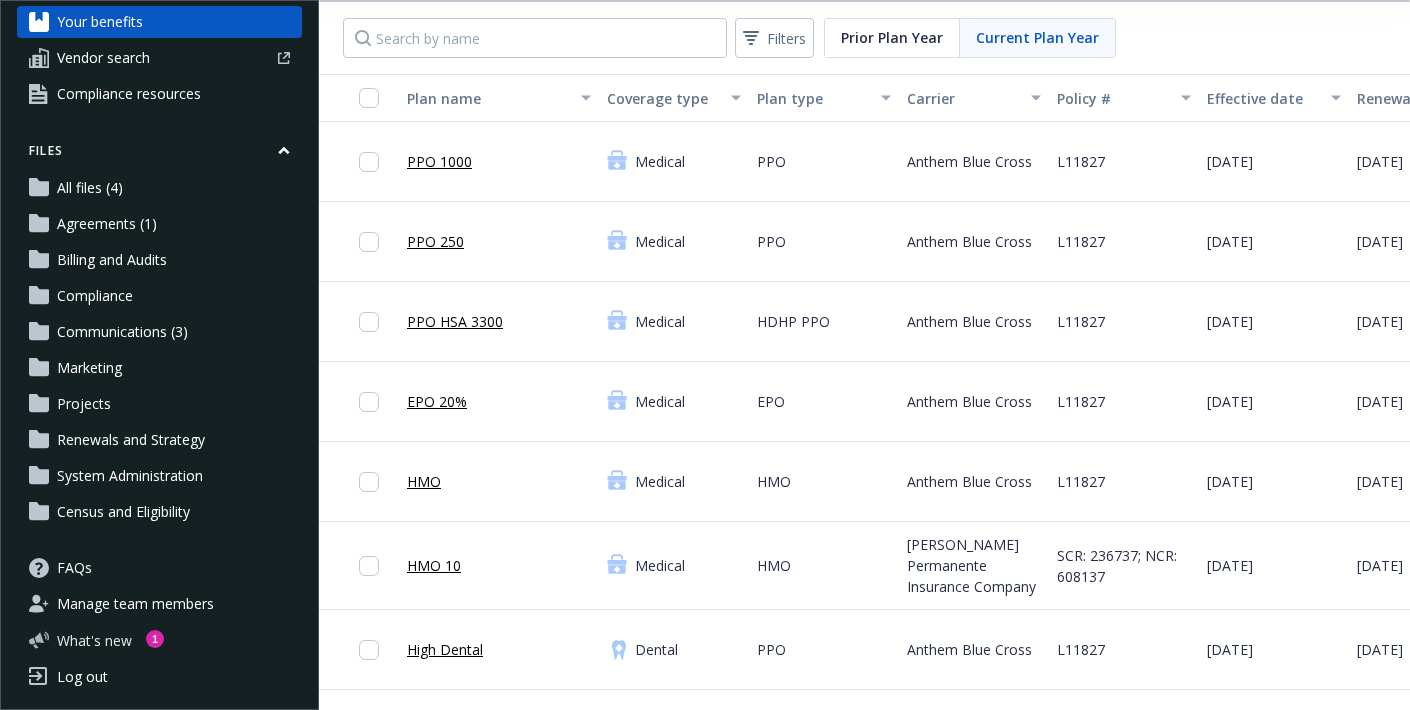 scroll, scrollTop: 0, scrollLeft: 0, axis: both 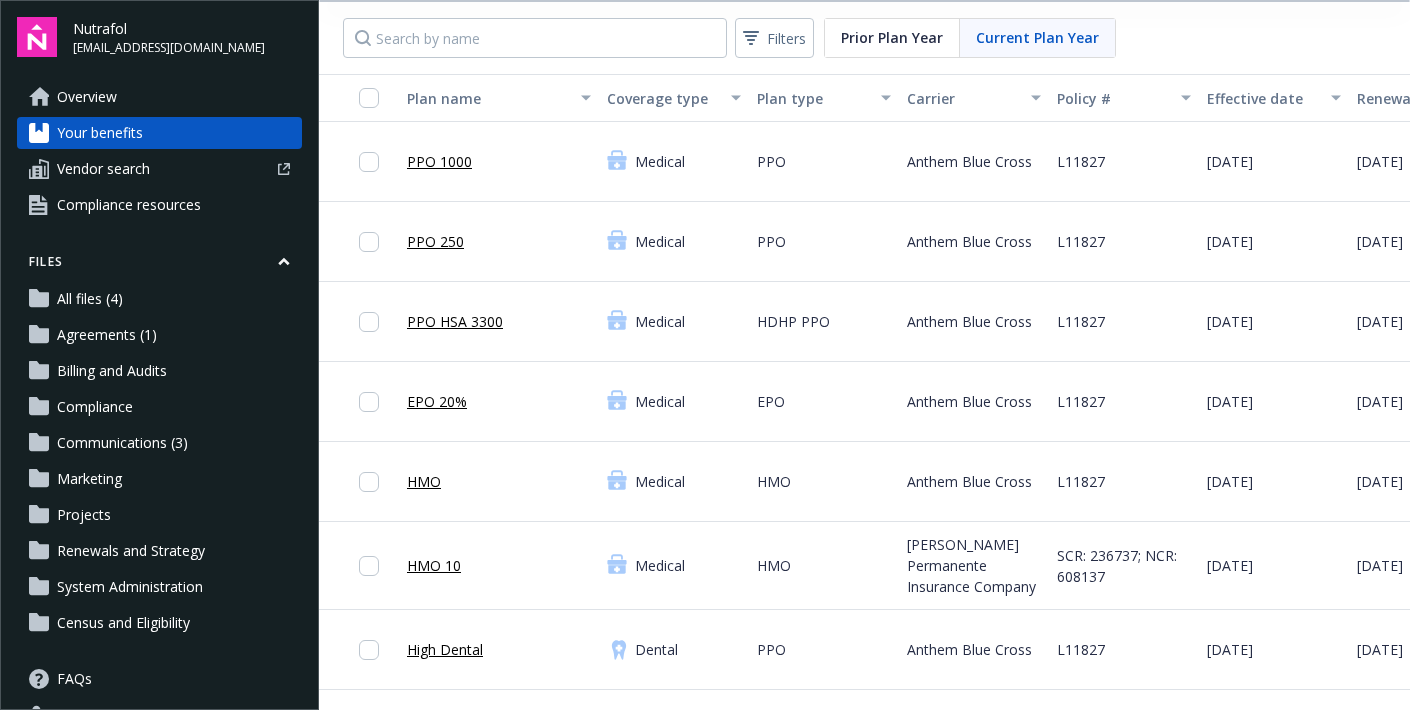 click at bounding box center [37, 37] 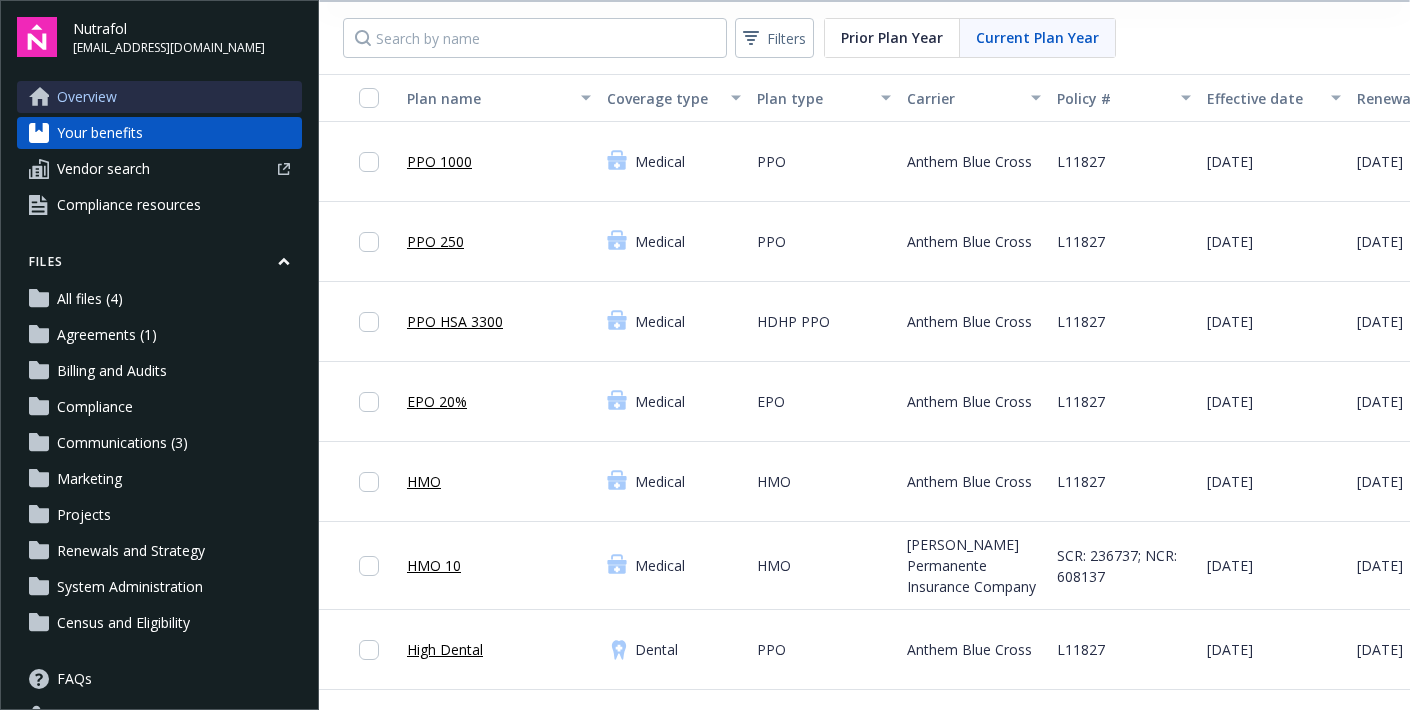 click on "Overview" at bounding box center [87, 97] 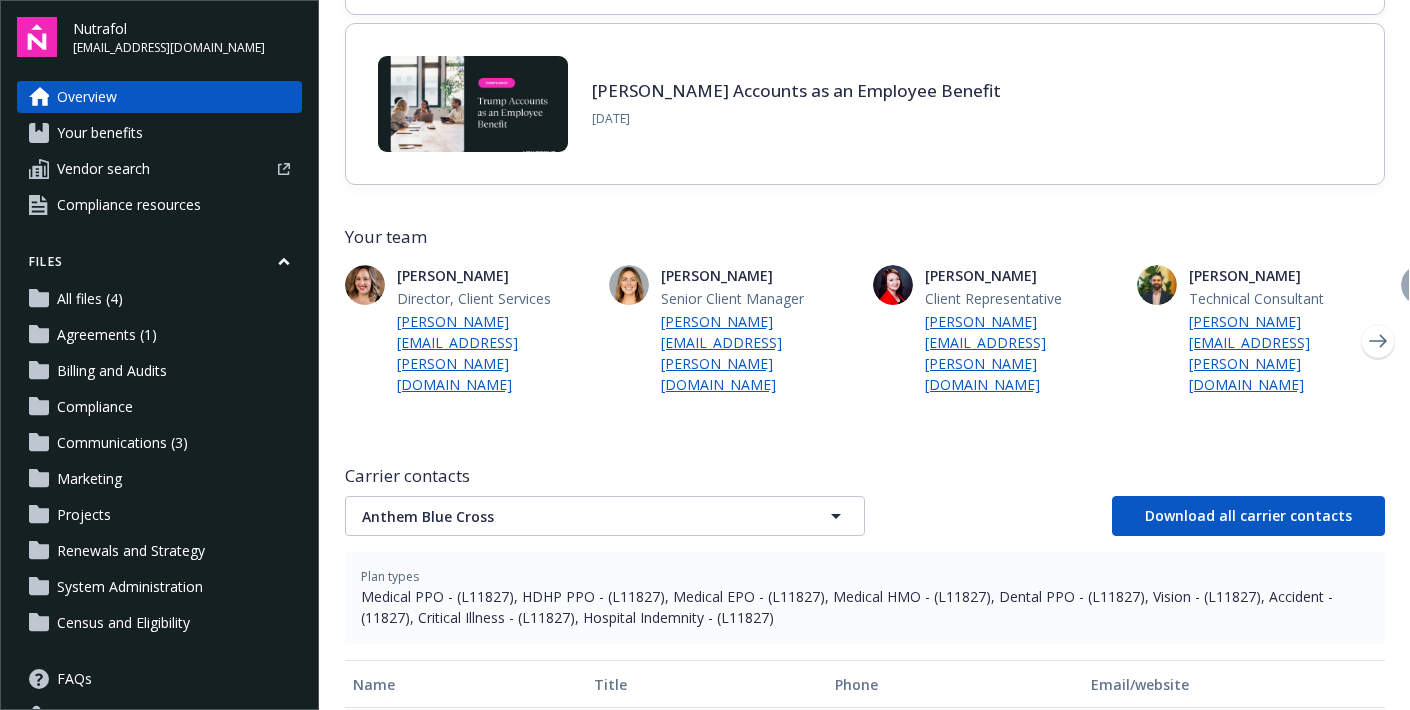 scroll, scrollTop: 0, scrollLeft: 0, axis: both 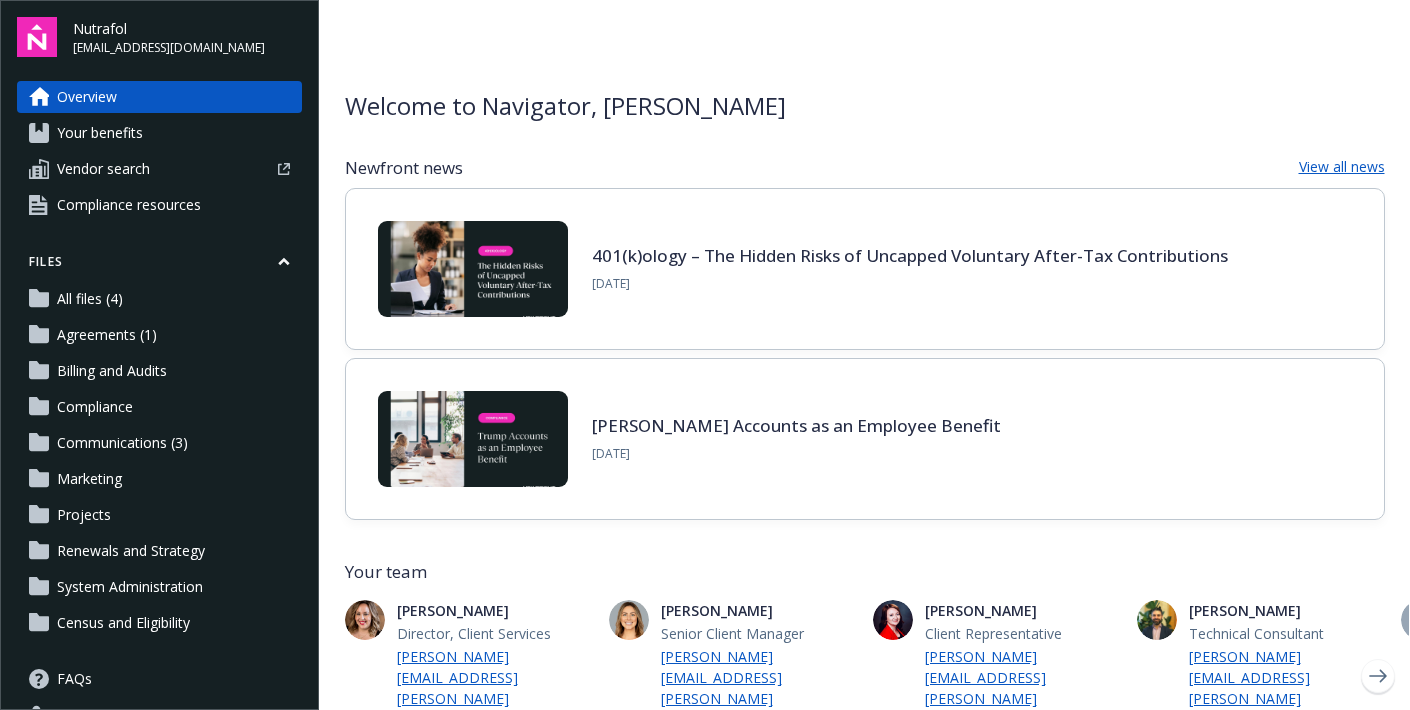 click on "Welcome to Navigator , Rachel" at bounding box center (565, 106) 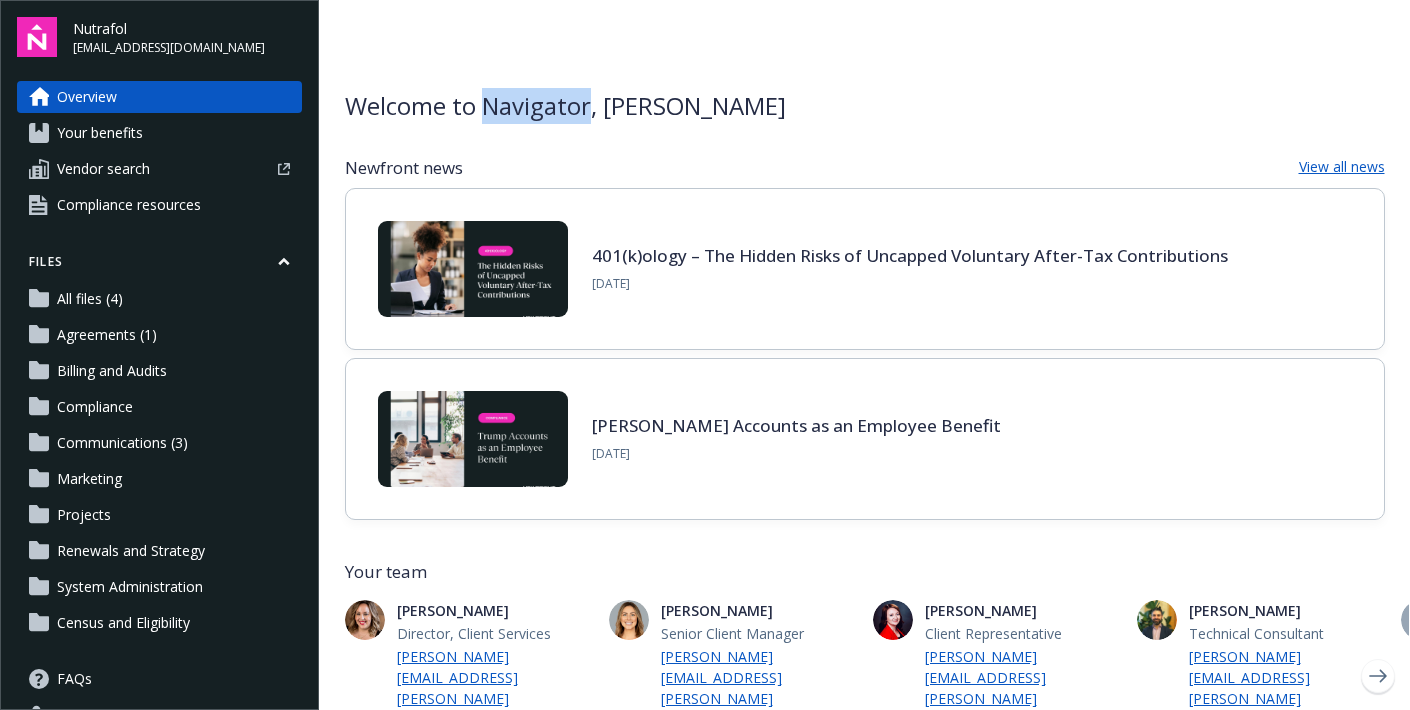 click on "Welcome to Navigator , Rachel" at bounding box center (565, 106) 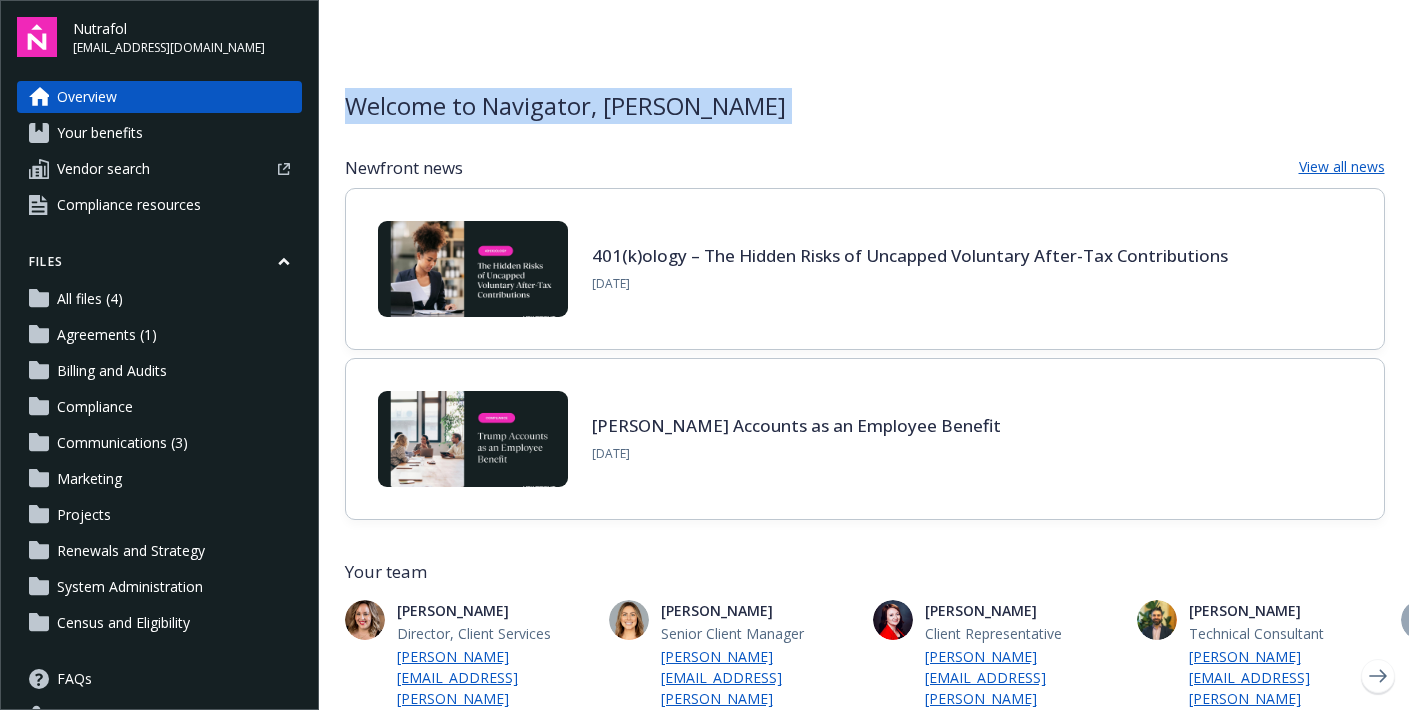 click on "Welcome to Navigator , Rachel" at bounding box center (565, 106) 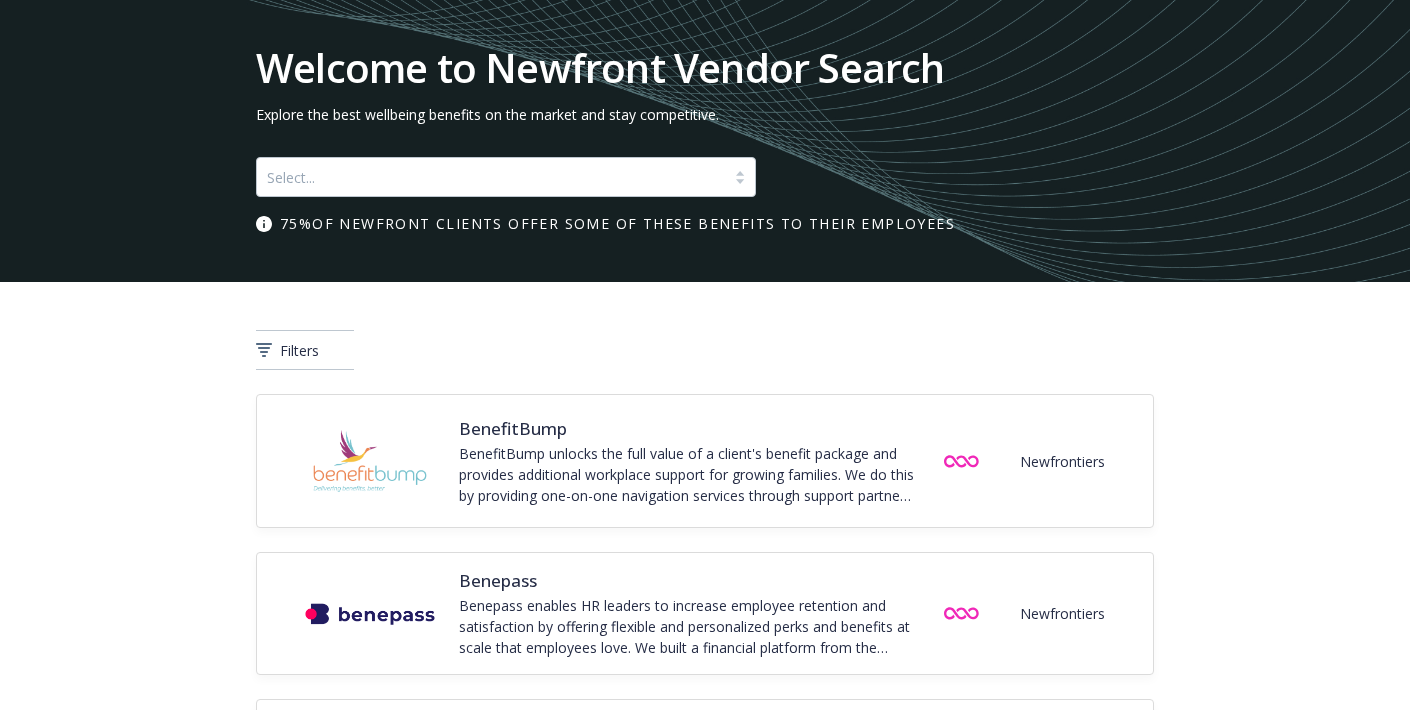 scroll, scrollTop: 0, scrollLeft: 0, axis: both 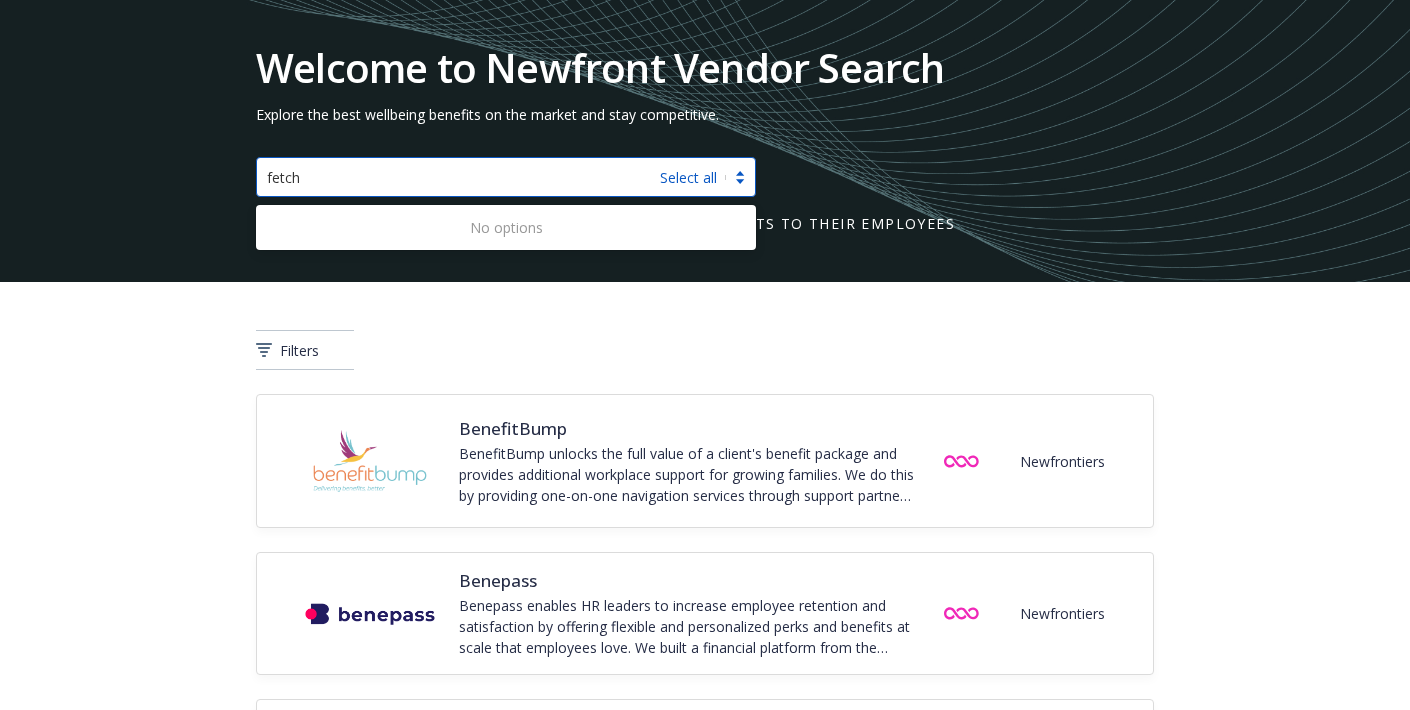 type on "fetch" 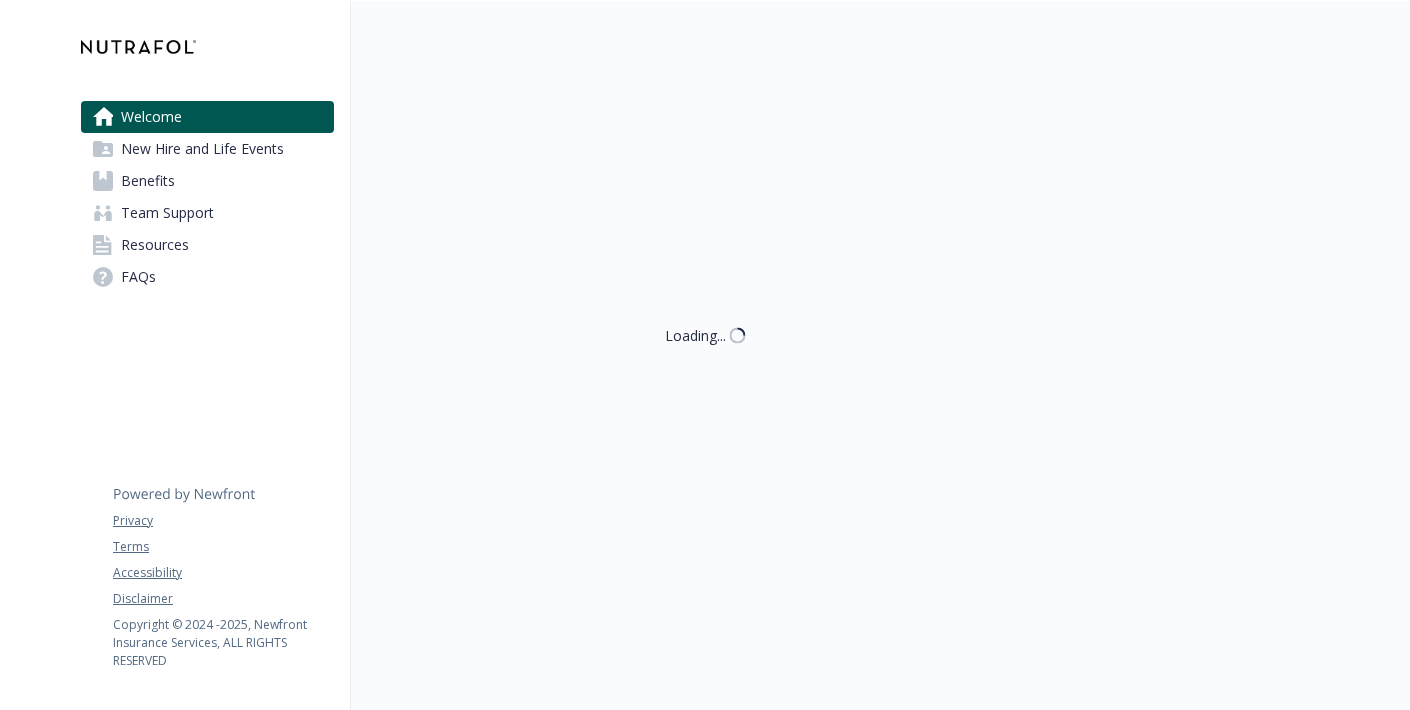 scroll, scrollTop: 0, scrollLeft: 0, axis: both 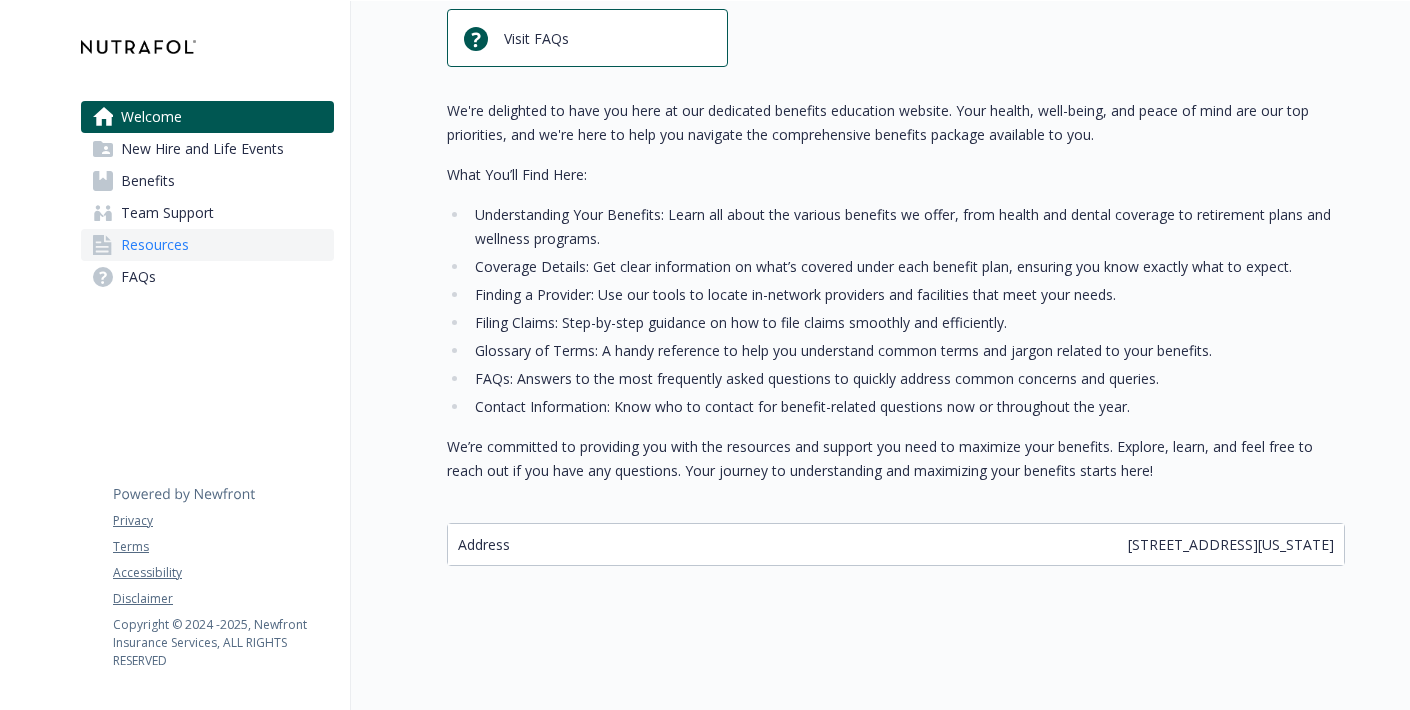 click on "Resources" at bounding box center [207, 245] 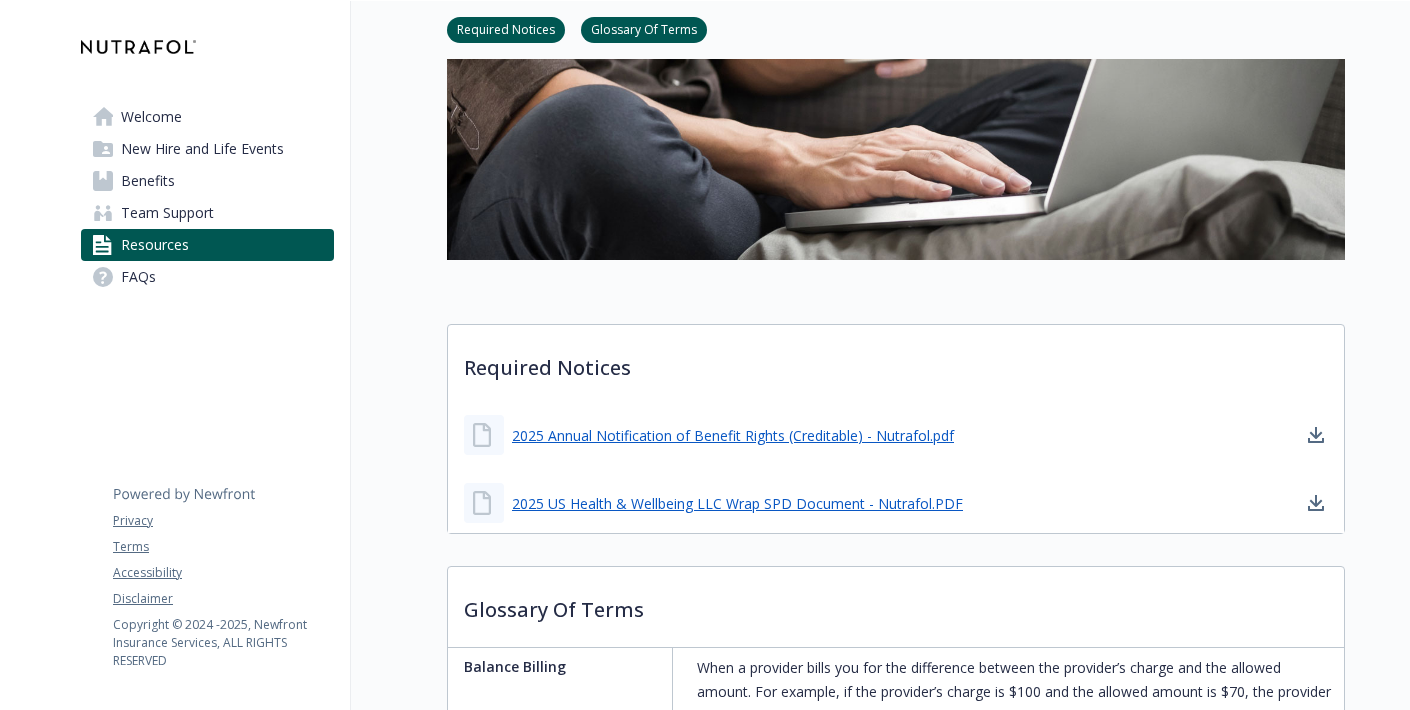 scroll, scrollTop: 266, scrollLeft: 0, axis: vertical 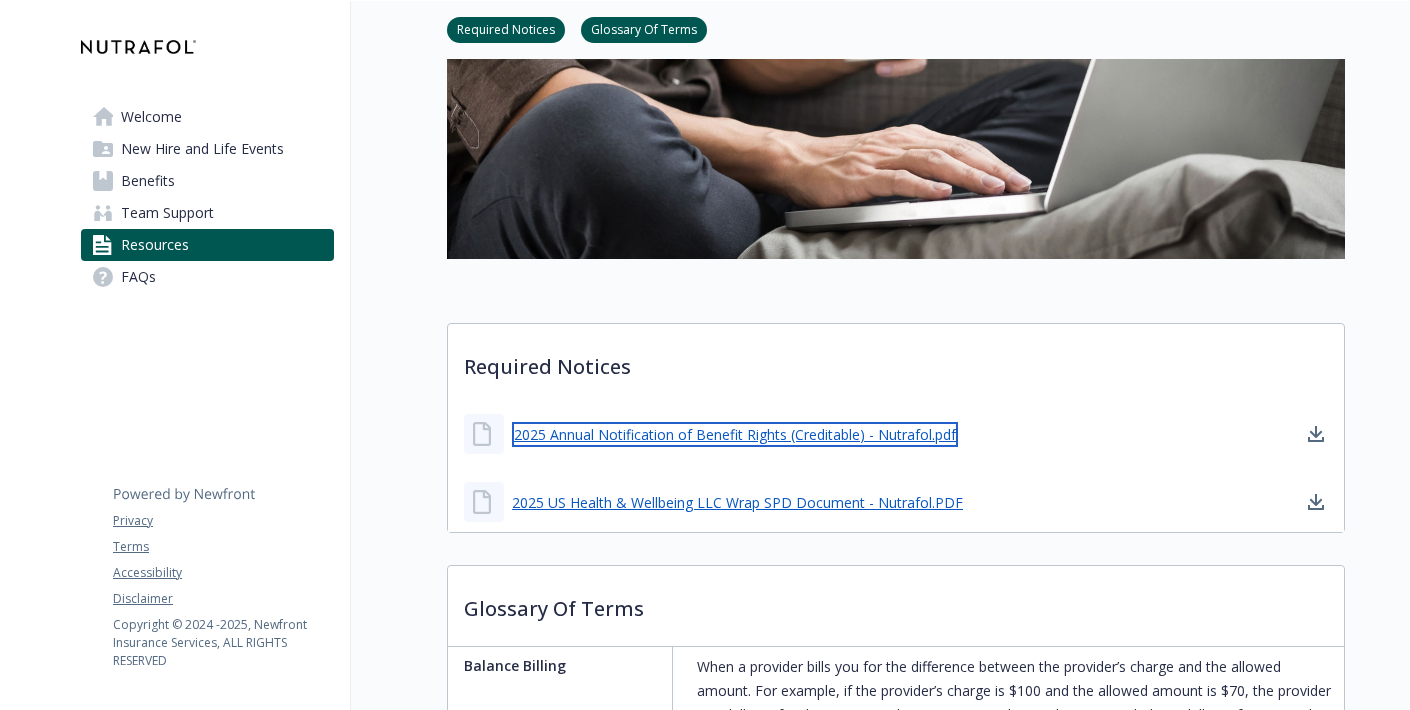 click on "2025 Annual Notification of Benefit Rights (Creditable) - Nutrafol.pdf" at bounding box center (735, 434) 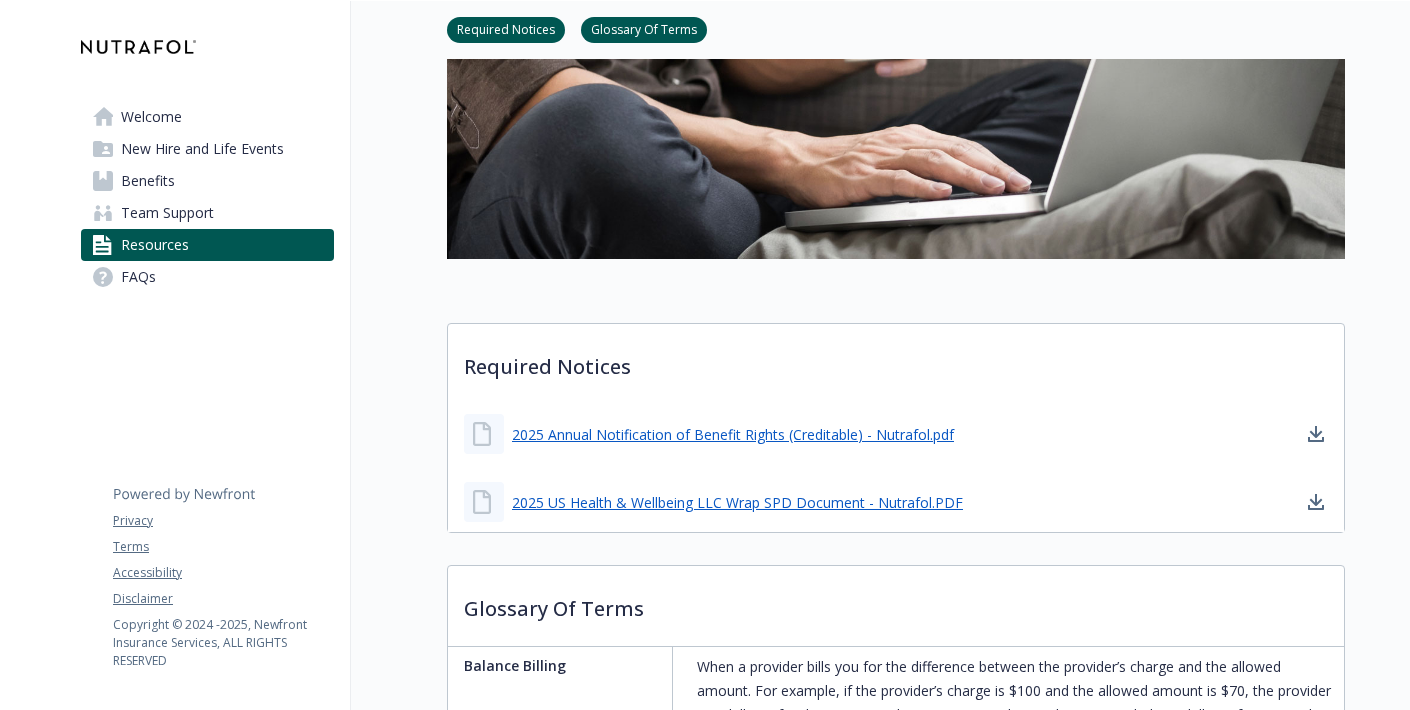 click on "2025 US Health & Wellbeing LLC Wrap SPD Document - Nutrafol.PDF" at bounding box center (713, 502) 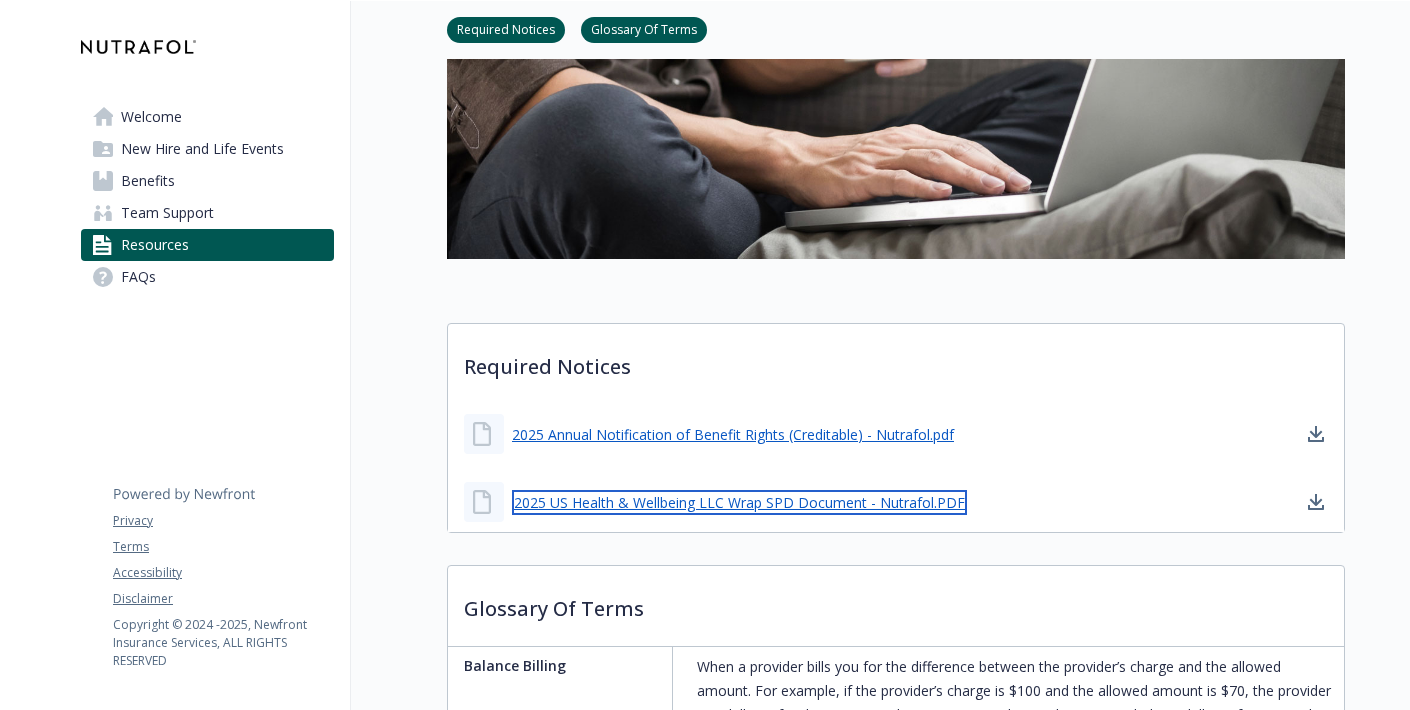 click on "2025 US Health & Wellbeing LLC Wrap SPD Document - Nutrafol.PDF" at bounding box center (739, 502) 